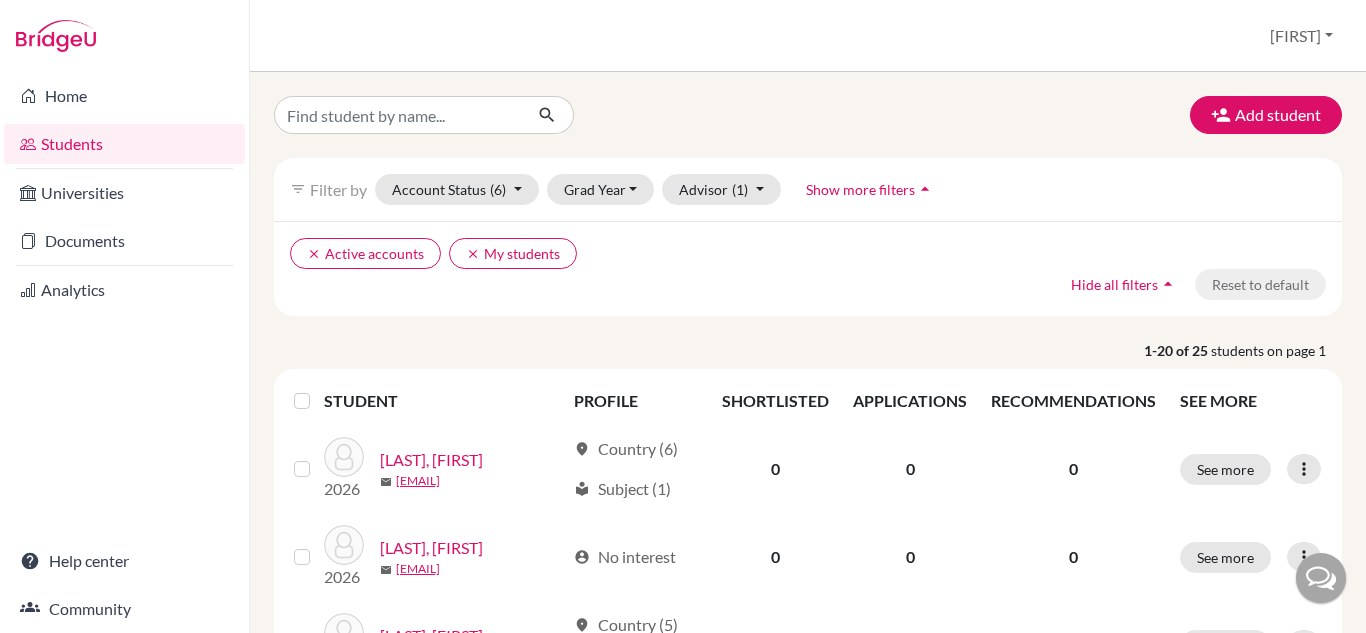 scroll, scrollTop: 0, scrollLeft: 0, axis: both 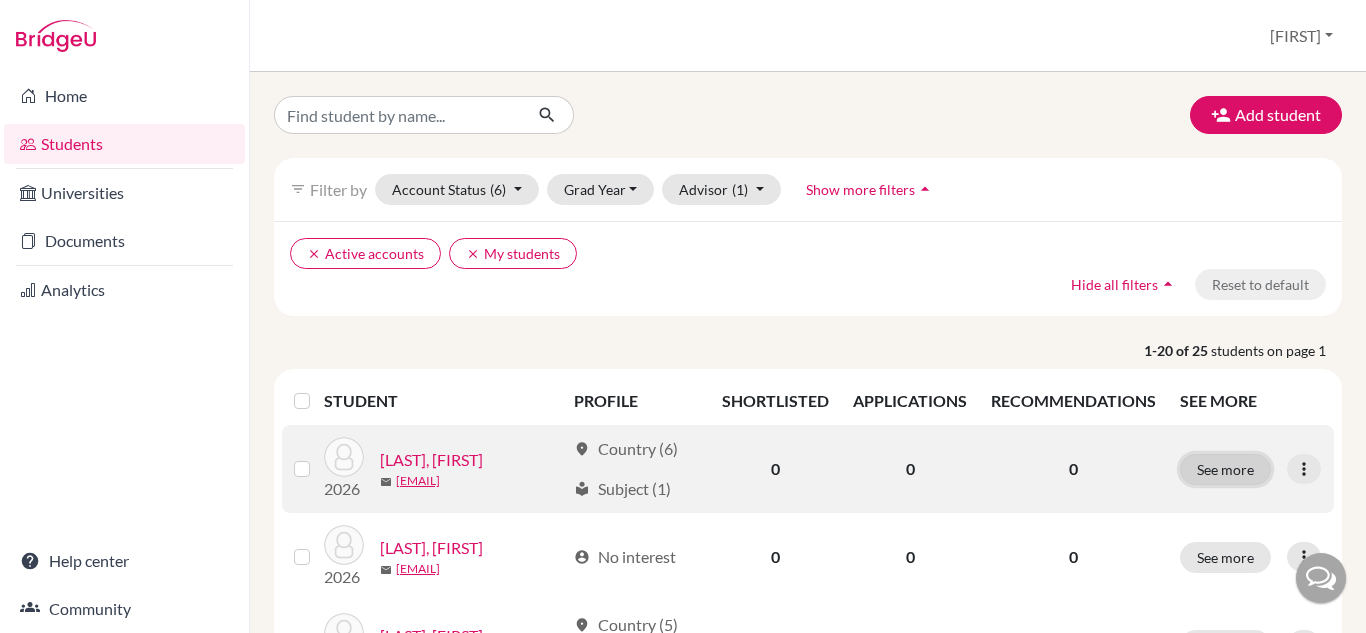 click on "See more" at bounding box center (1225, 469) 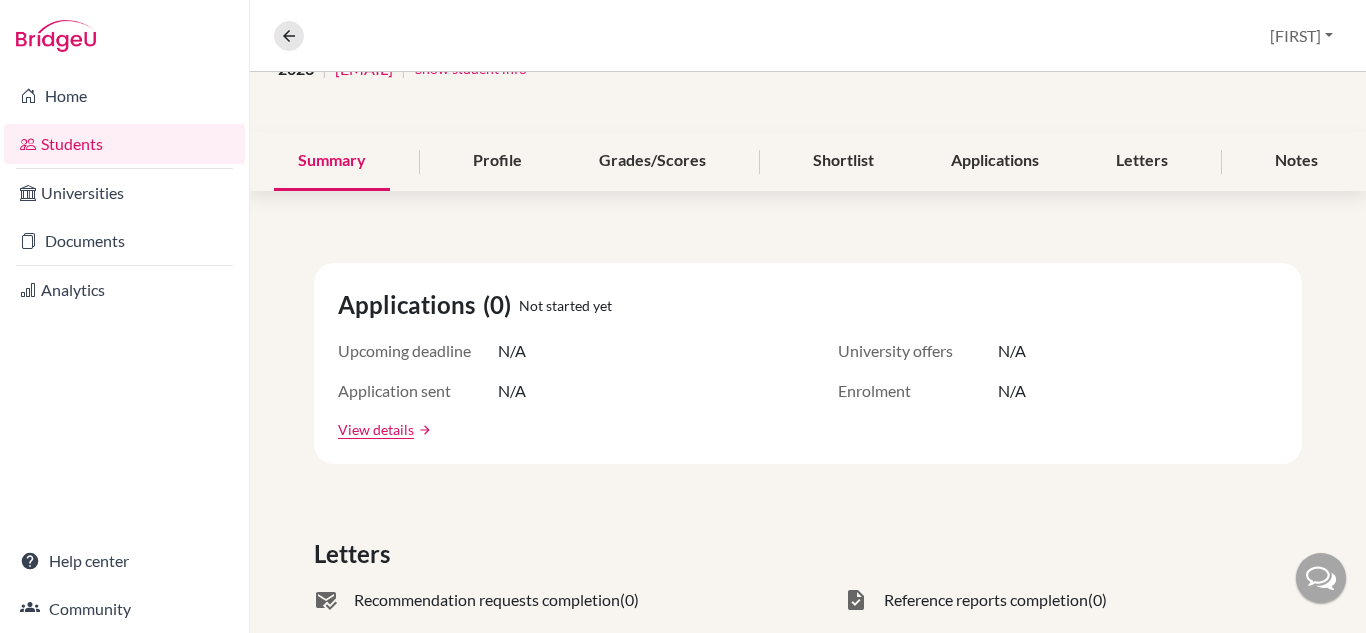 scroll, scrollTop: 0, scrollLeft: 0, axis: both 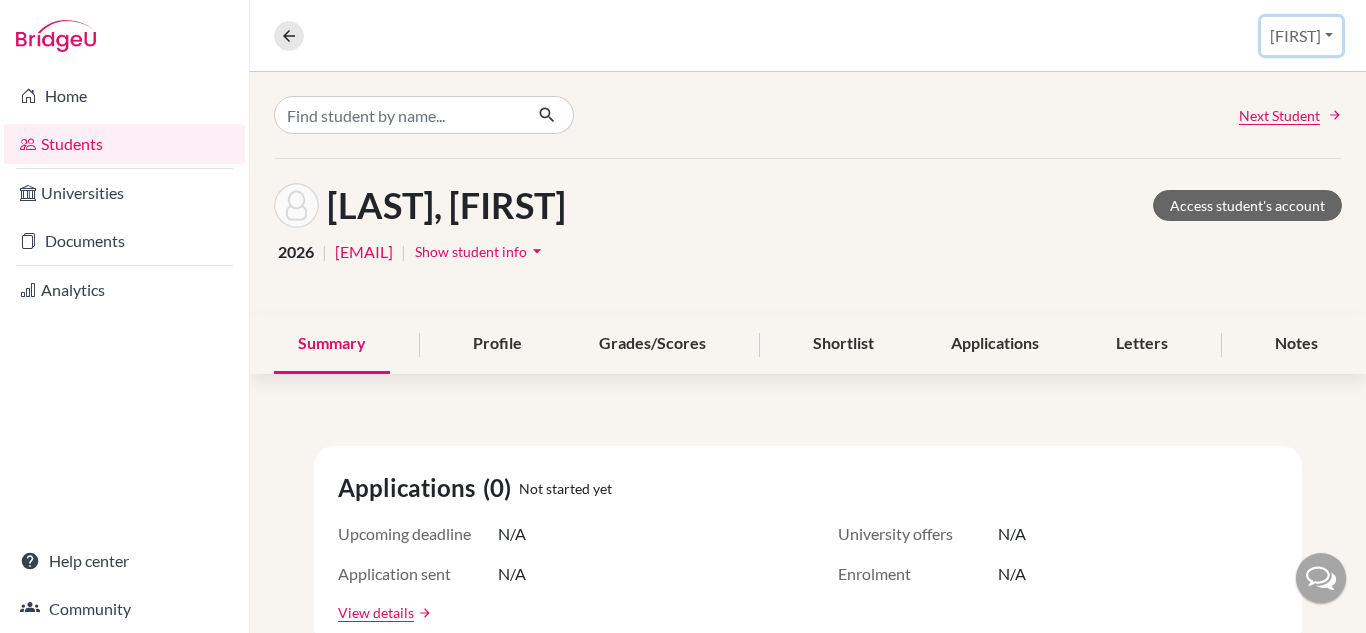 click on "Leonardo" at bounding box center (1301, 36) 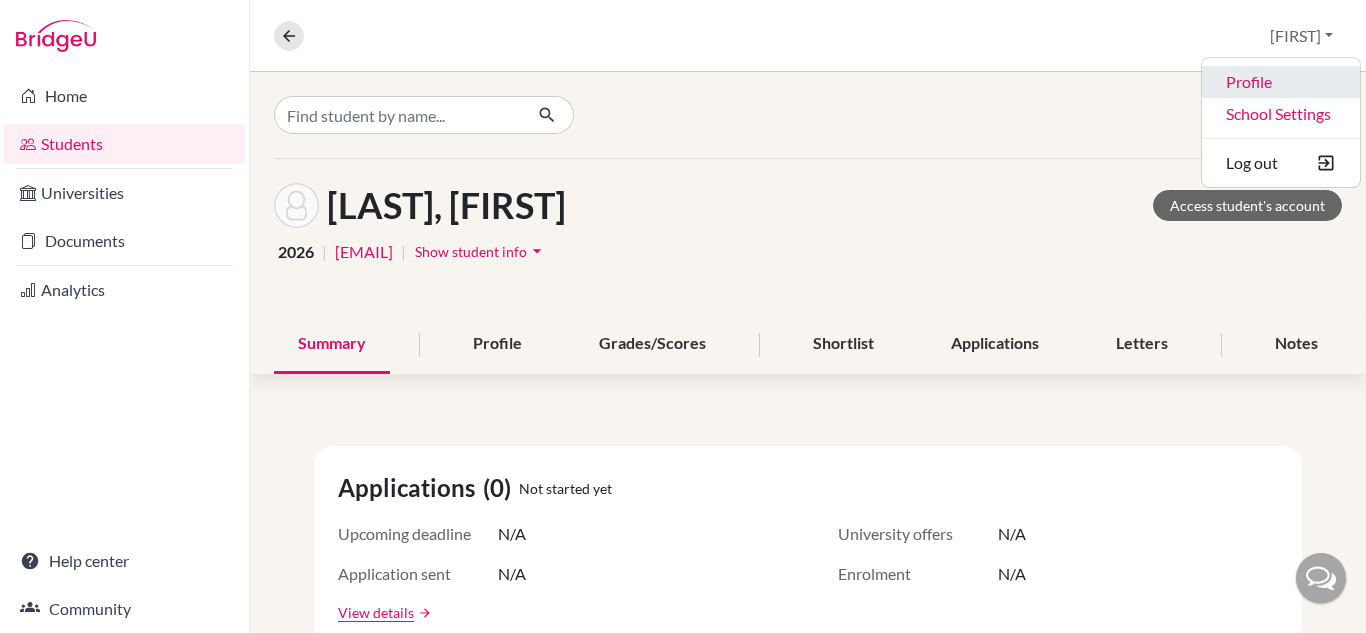 click on "Profile" at bounding box center (1281, 82) 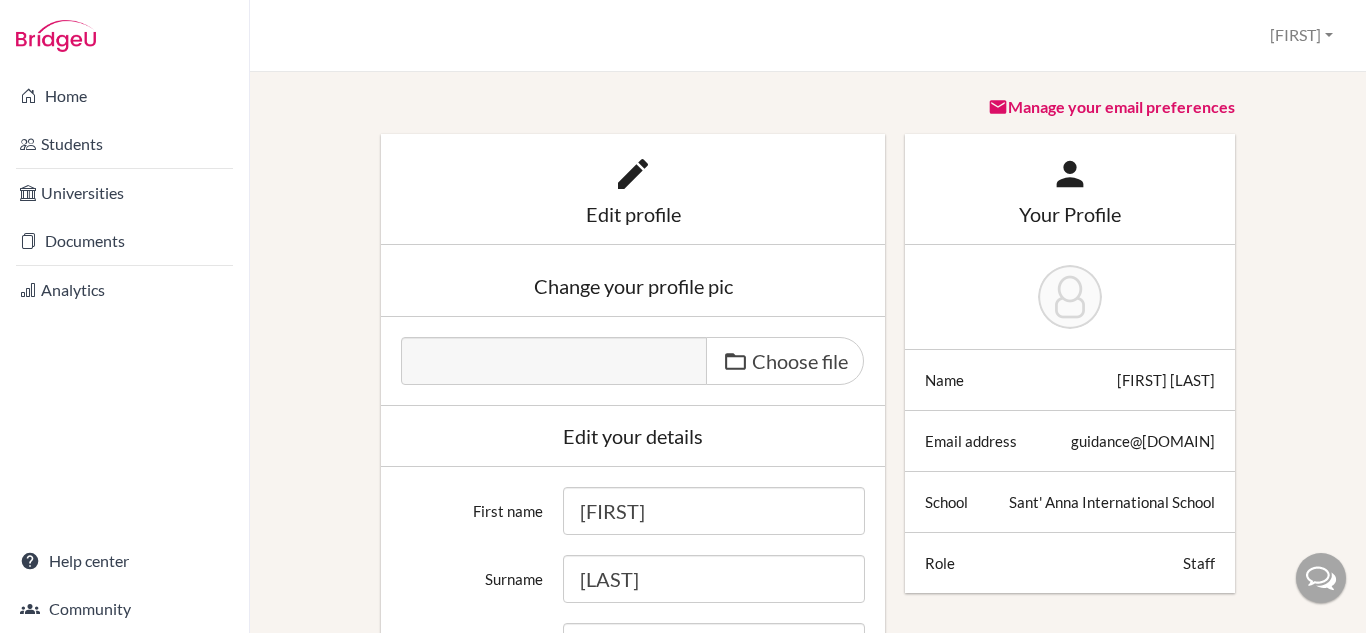 scroll, scrollTop: 0, scrollLeft: 0, axis: both 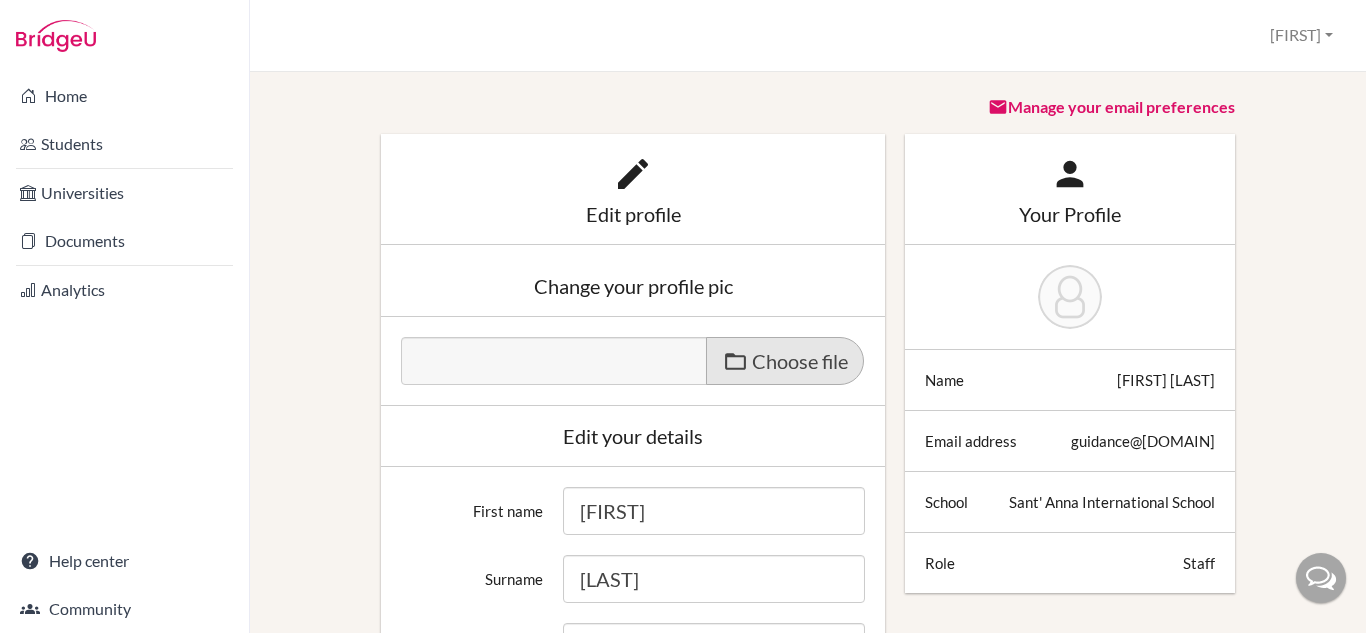 click at bounding box center [735, 361] 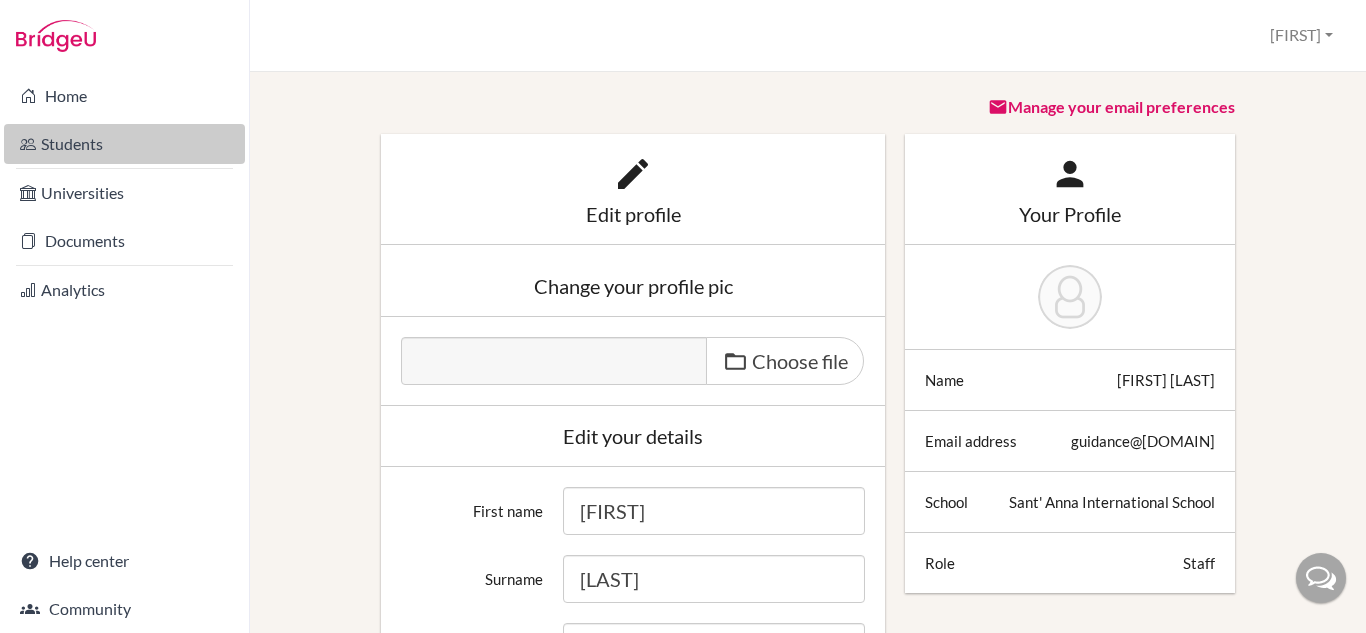 type on "foto 2.jpg" 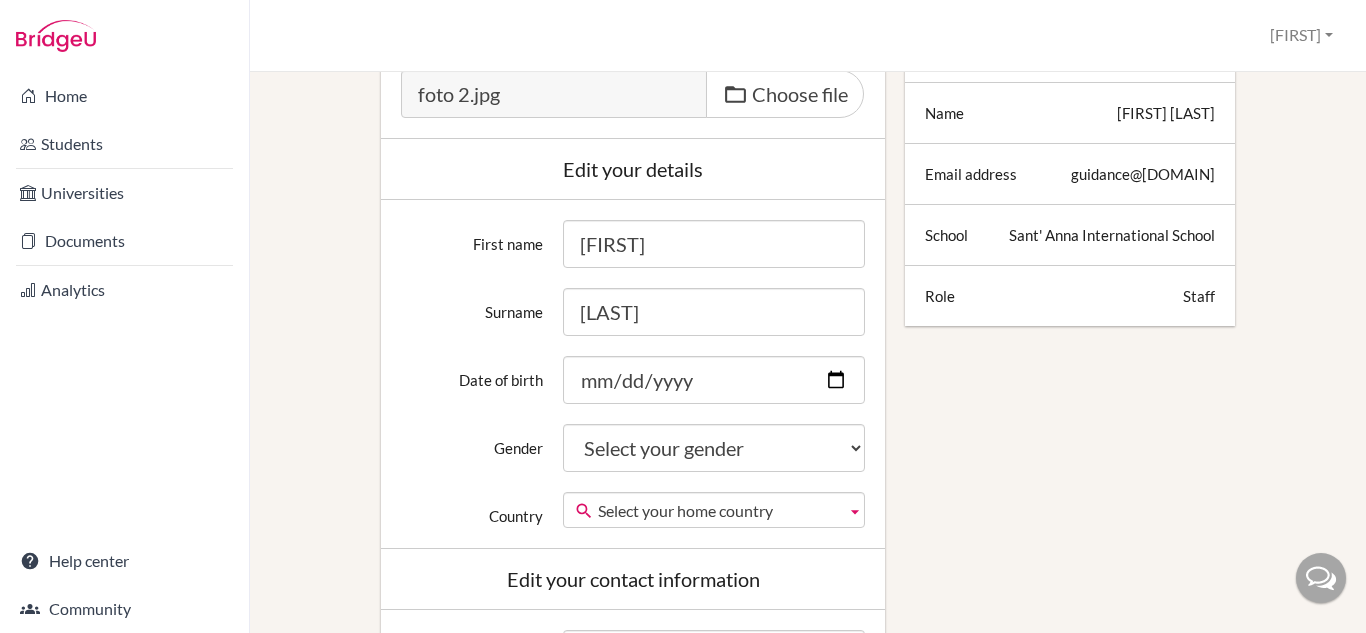 scroll, scrollTop: 278, scrollLeft: 0, axis: vertical 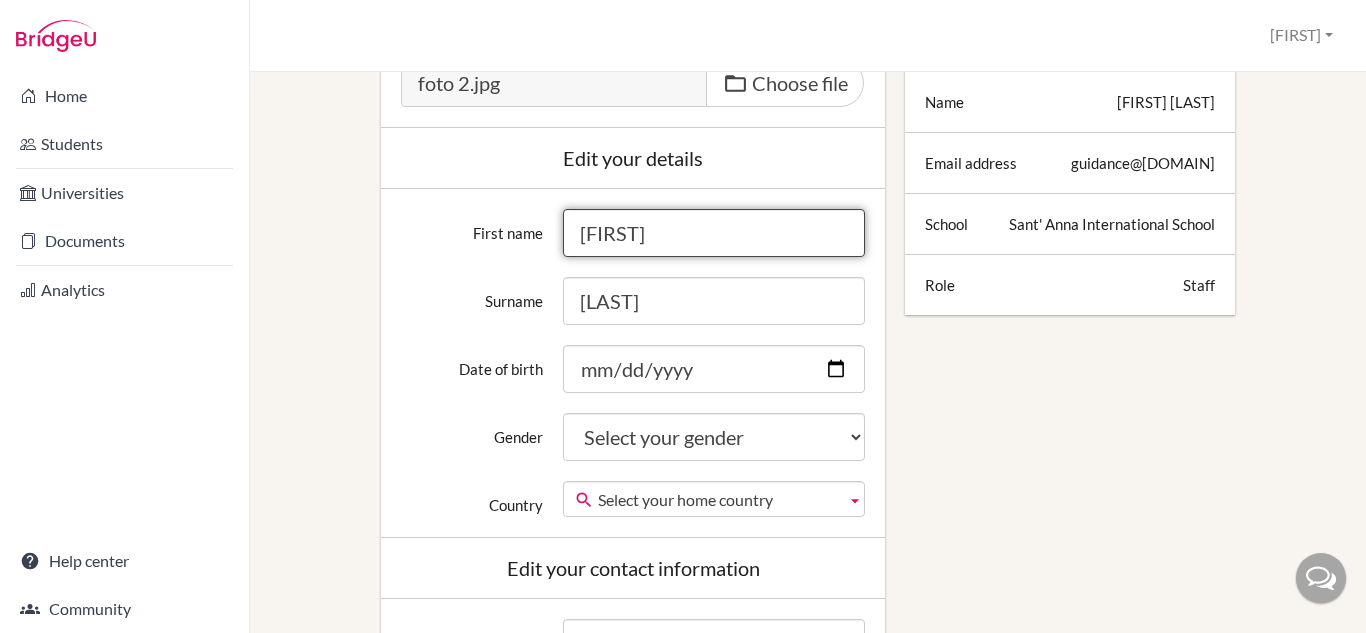 click on "Leonardo" at bounding box center [714, 233] 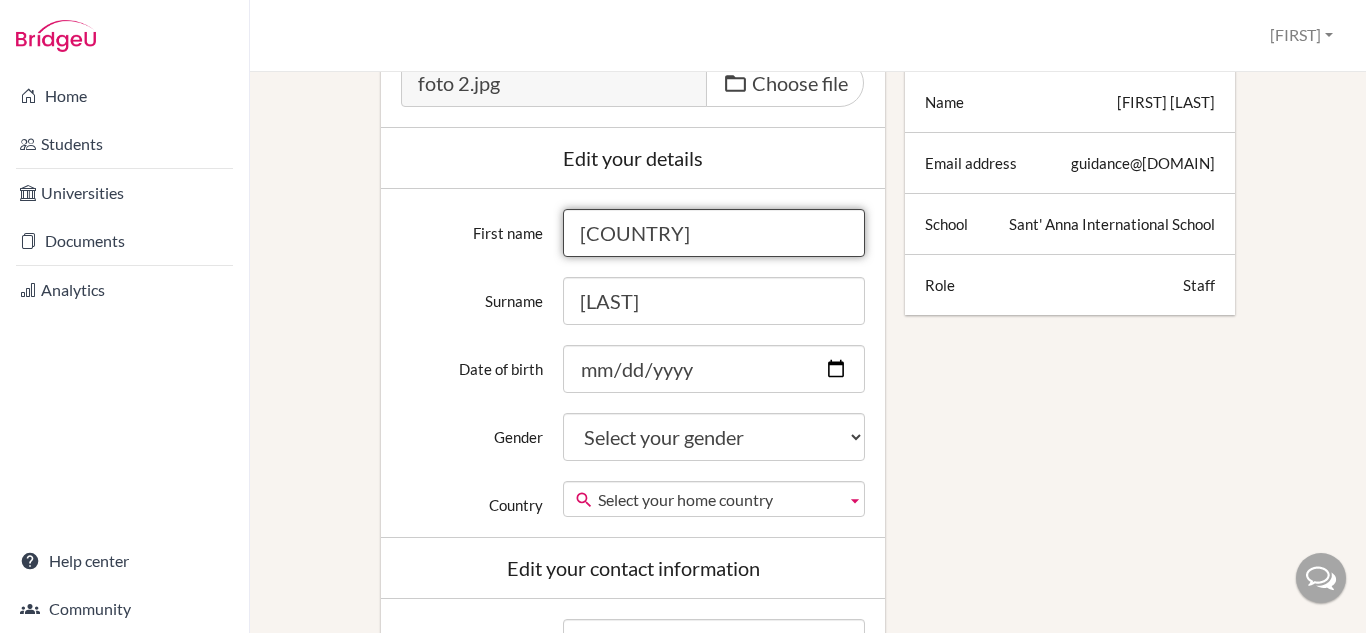 type on "L" 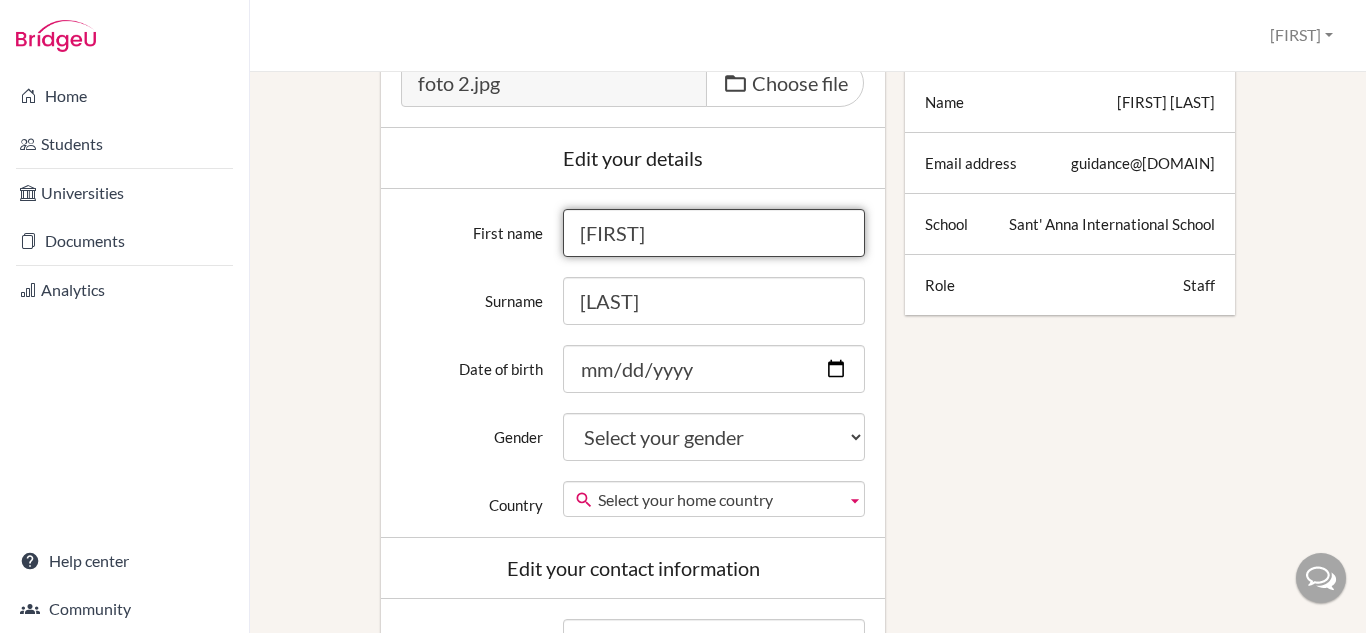 type on "Aline" 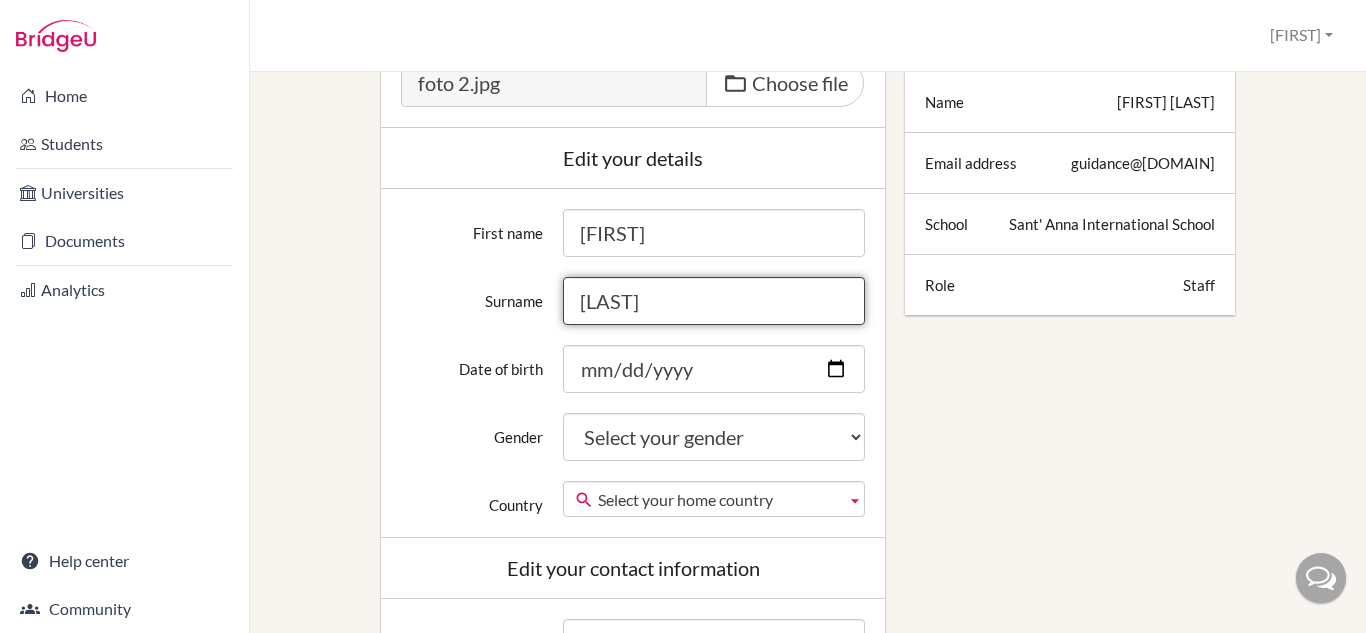 click on "Puntel" at bounding box center (714, 301) 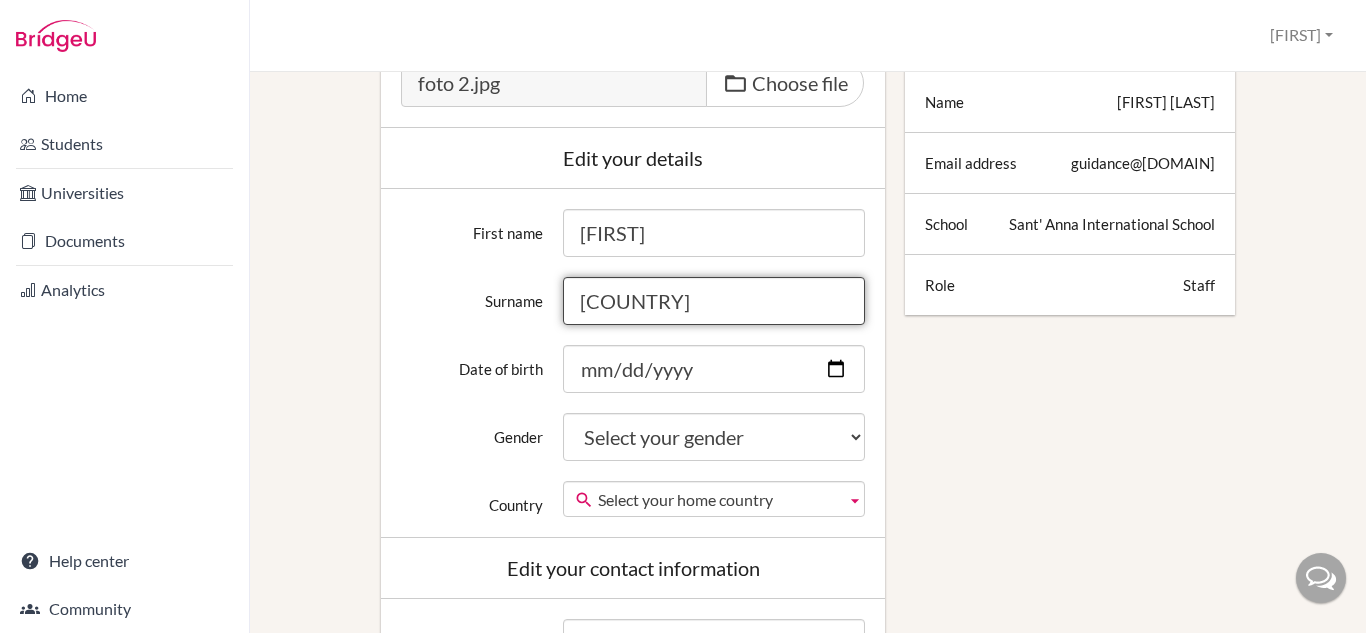 type on "P" 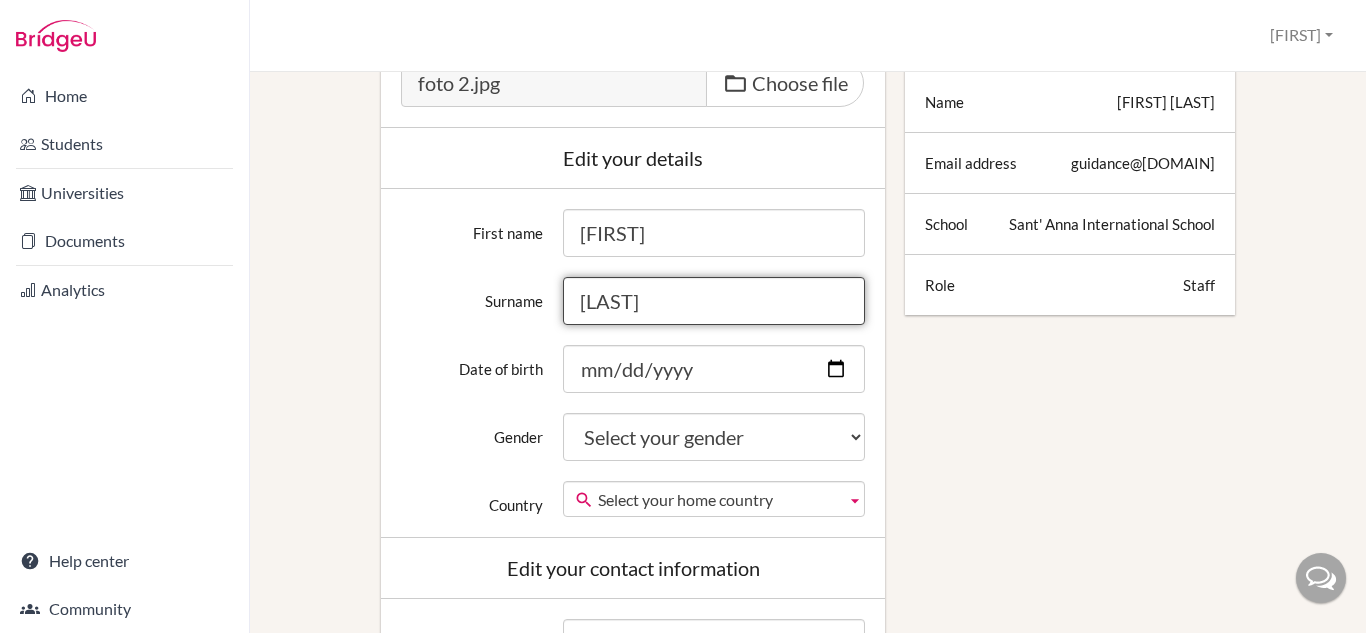 type on "Grippi" 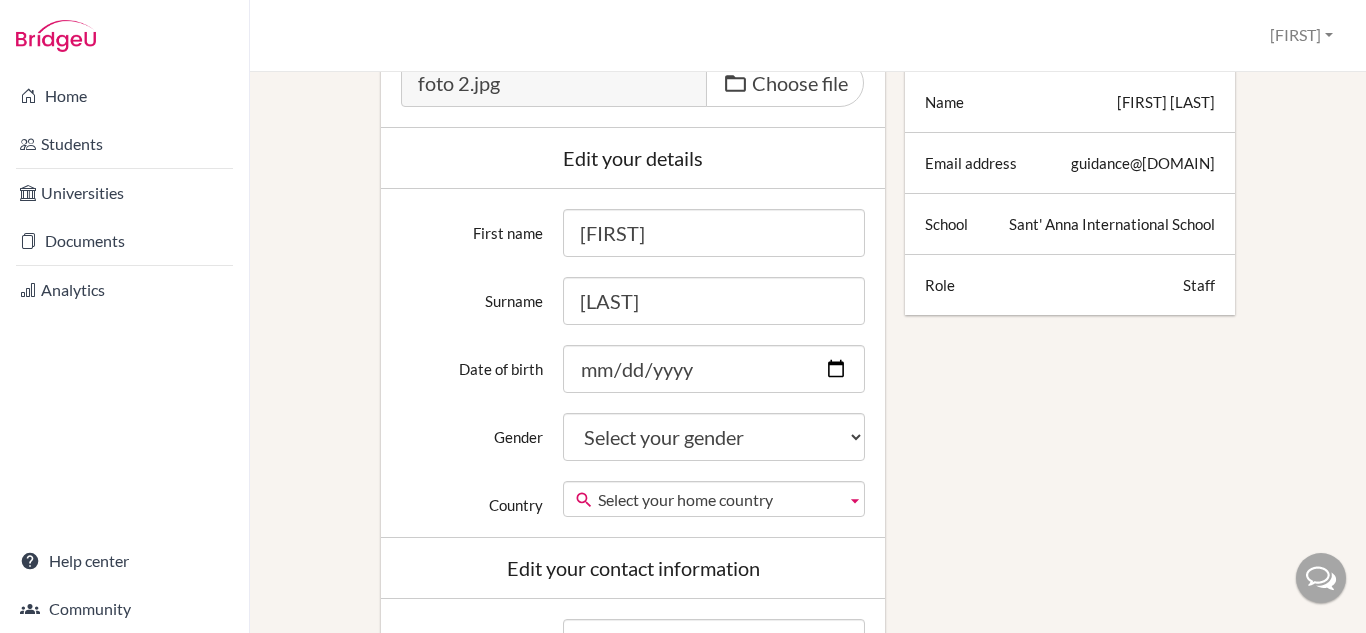 click on "Edit profile
Change your profile pic
foto 2.jpg     Choose file
Edit your details
First name
Aline
Surname
Grippi
Date of birth
Gender
Select your gender
Female
Male
Neither
Country
Select your home country
Afghanistan
Åland Islands
Albania
Algeria
American Samoa
Andorre
Angola
Anguilla
Antarctica
Antigua and Barbuda
Argentina
Armenia
Aruba
Australia
Austria
Azerbaijan
Bahamas
Bahrain
Bangladesh
Barbados
Belarus
Belgium
Belize
Benin
Bermuda
Bhutan
Bolivia
Bonaire, Sint Eustatius and Saba
Bosnia and Herzegovina
Botswana
Bouvet Island
Brazil
British Indian Ocean Territory
British Virgin Islands
Brunei
Bulgaria
Burkina Faso
Burundi
Cambodia
Cameroon
Canada
Cape Verde
Cayman Islands
Central African Republic
Chad
Chile
China
Christmas Island
Cocos (Keeling) Islands
Colombia
Comoros
Congo
Congo (Dem. Rep.)" at bounding box center [808, 648] 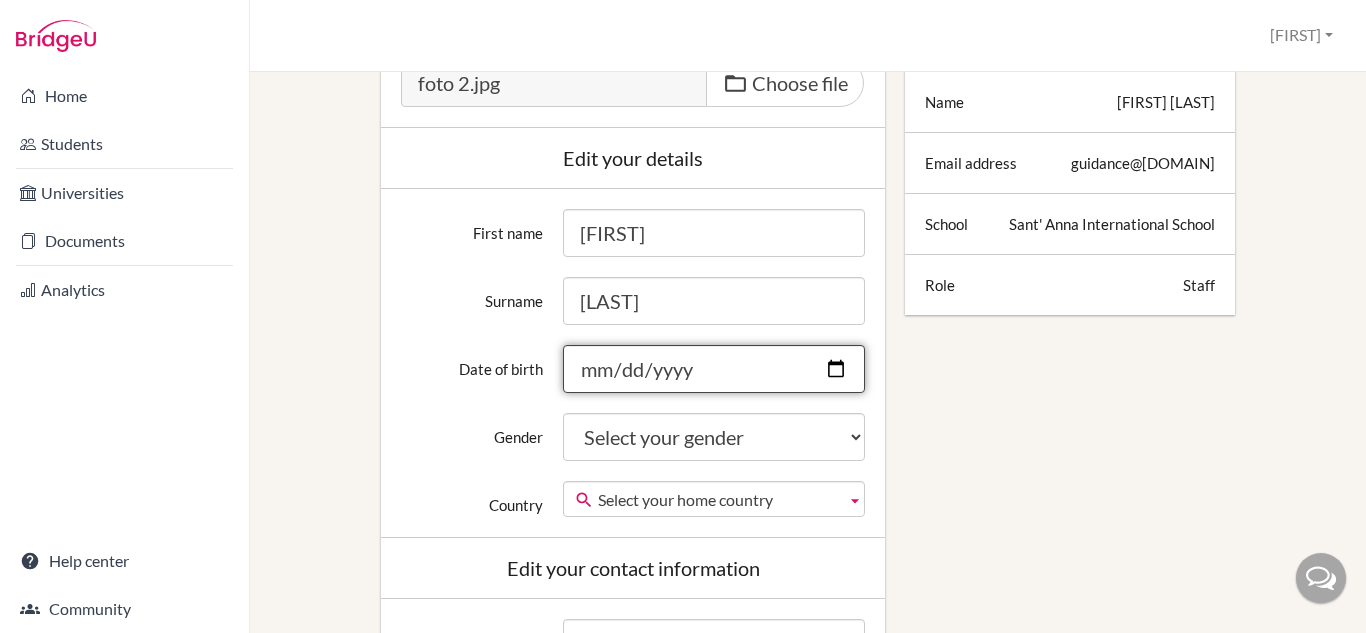 click on "Date of birth" at bounding box center (714, 369) 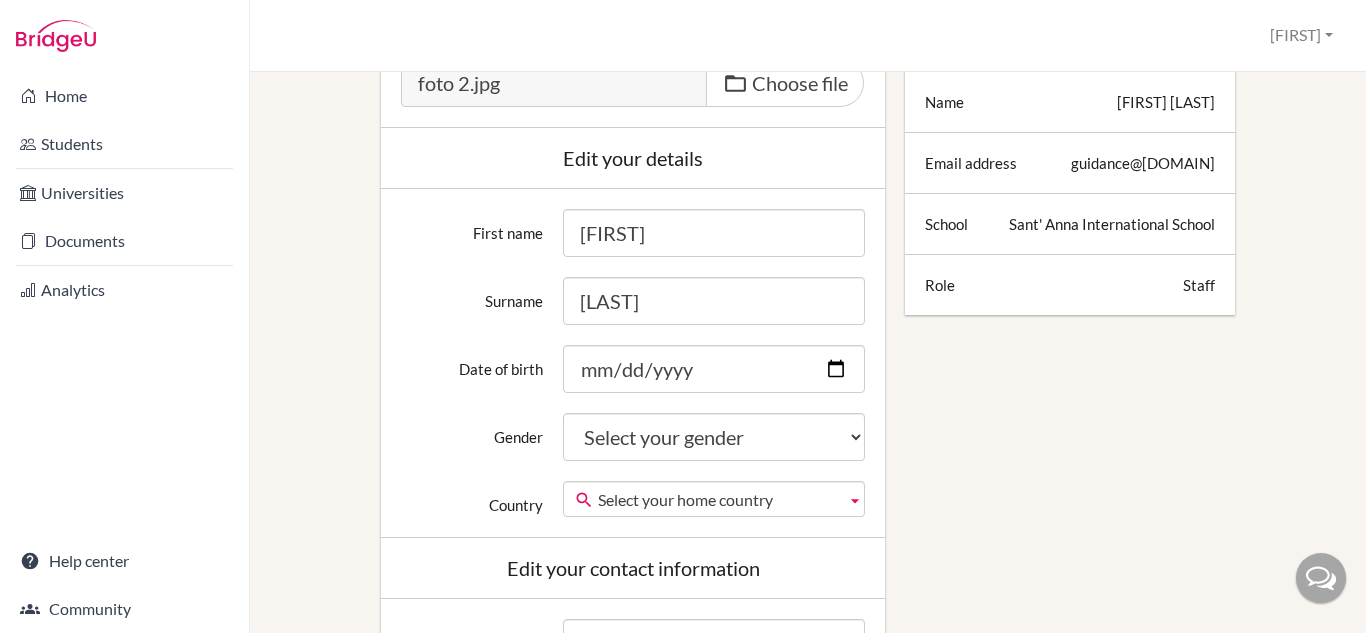 click on "First name
Aline
Surname
Grippi
Date of birth
Gender
Select your gender
Female
Male
Neither
Country
Select your home country
Afghanistan
Åland Islands
Albania
Algeria
American Samoa
Andorre
Angola
Anguilla
Antarctica
Antigua and Barbuda
Argentina
Armenia
Aruba
Australia
Austria
Azerbaijan
Bahamas
Bahrain
Bangladesh
Barbados
Belarus
Belgium
Belize
Benin
Bermuda
Bhutan
Bolivia
Bonaire, Sint Eustatius and Saba
Bosnia and Herzegovina
Botswana
Bouvet Island
Brazil
British Indian Ocean Territory
British Virgin Islands
Brunei
Bulgaria
Burkina Faso
Burundi
Cambodia
Cameroon
Canada
Cape Verde
Cayman Islands
Central African Republic
Chad
Chile
China
Christmas Island
Cocos (Keeling) Islands
Colombia
Comoros
Congo
Congo (Dem. Rep.)
Cook Islands
Costa Rica
Côte D'Ivoire
Croatia
Cuba
Curaçao
Cyprus
Czech Republic
Denmark
Djibouti" at bounding box center (633, 363) 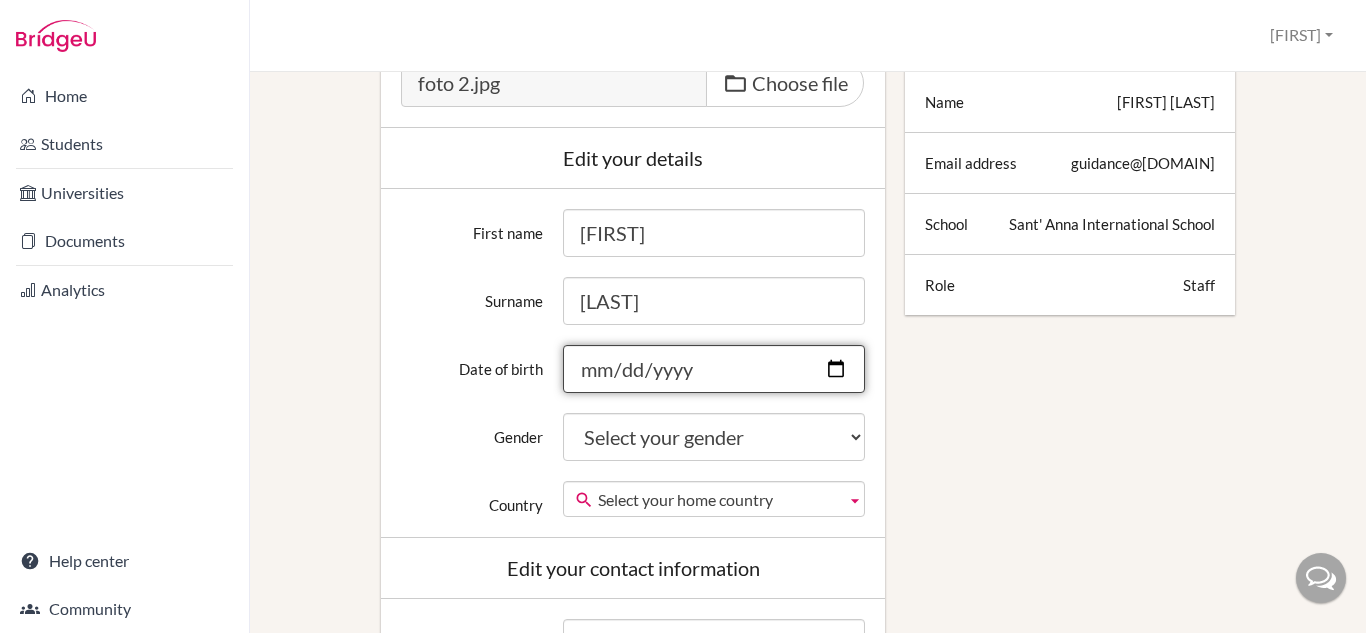 click on "Date of birth" at bounding box center (714, 369) 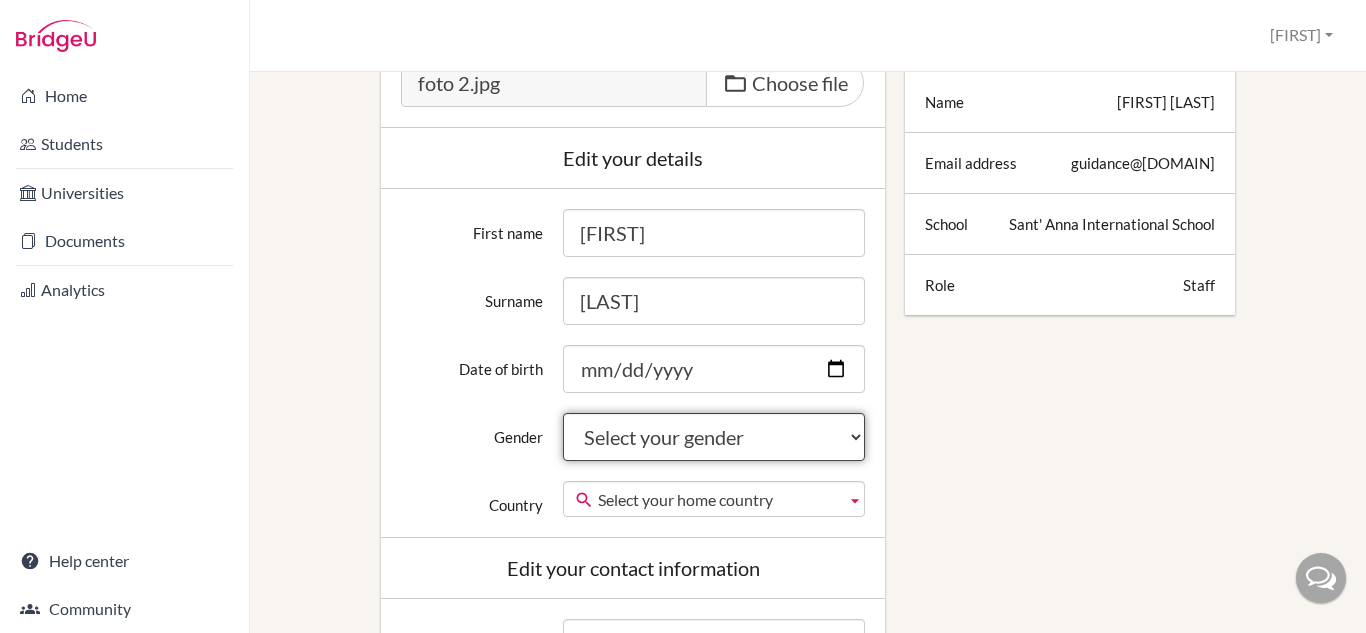 click on "Select your gender
Female
Male
Neither" at bounding box center (714, 437) 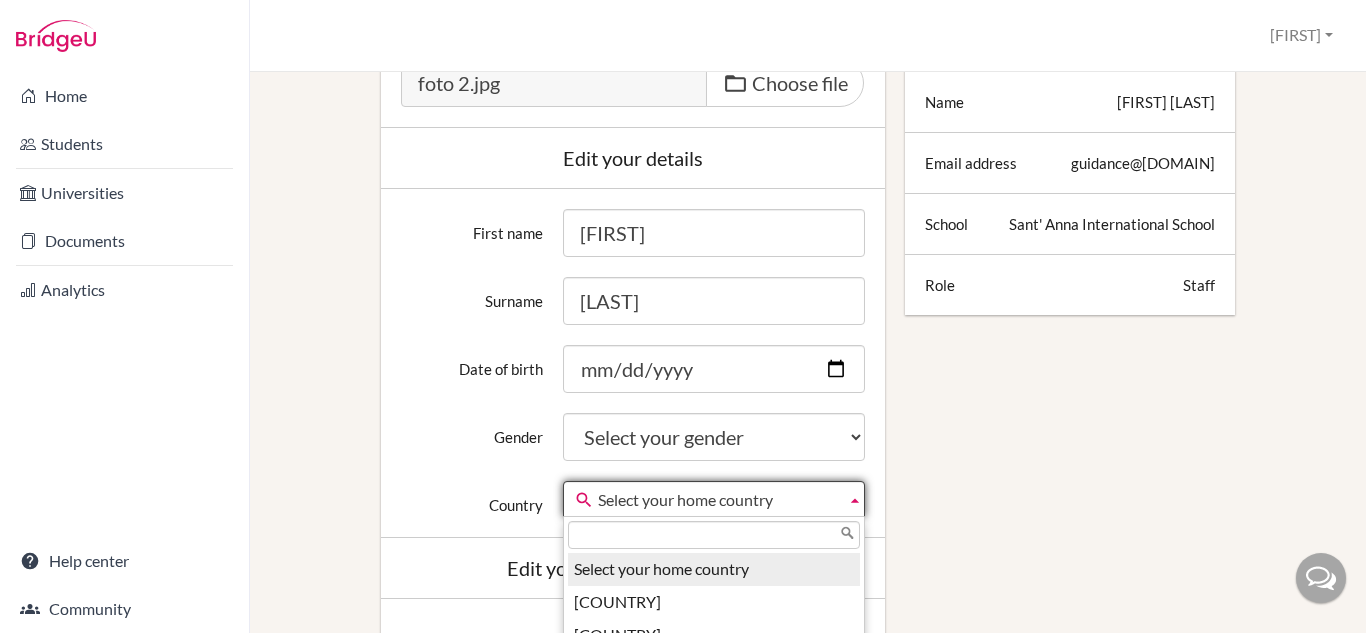click on "Select your home country" at bounding box center (718, 500) 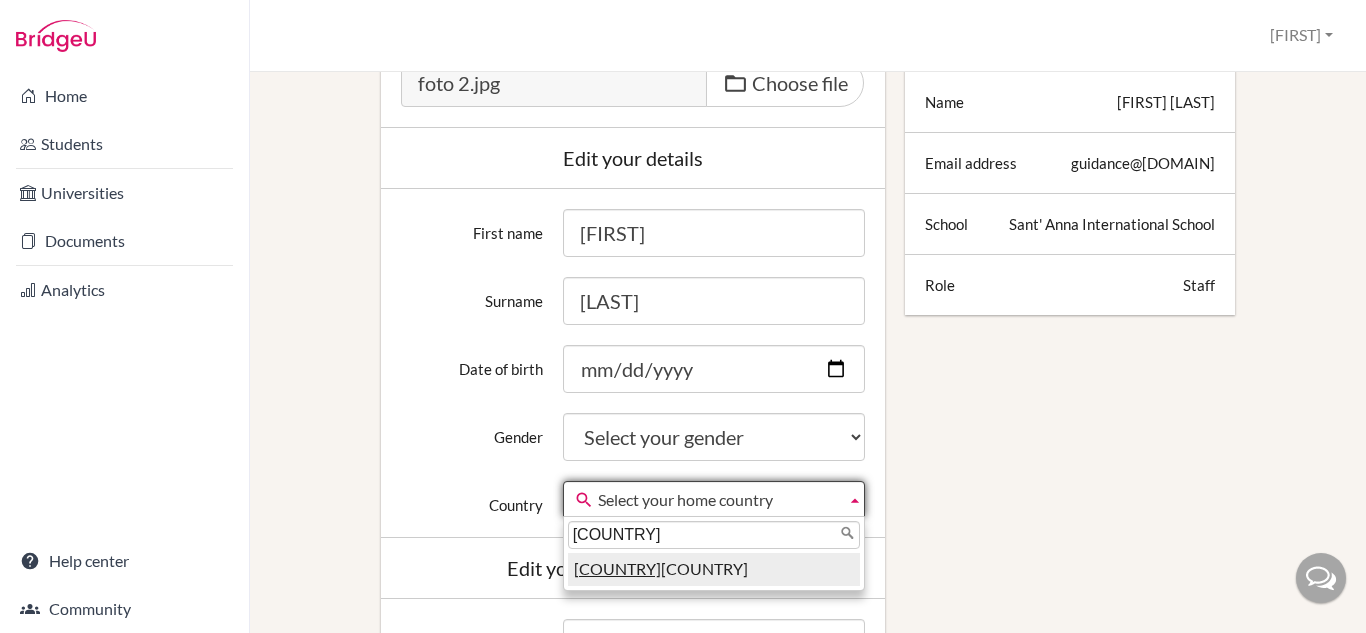 type on "bra" 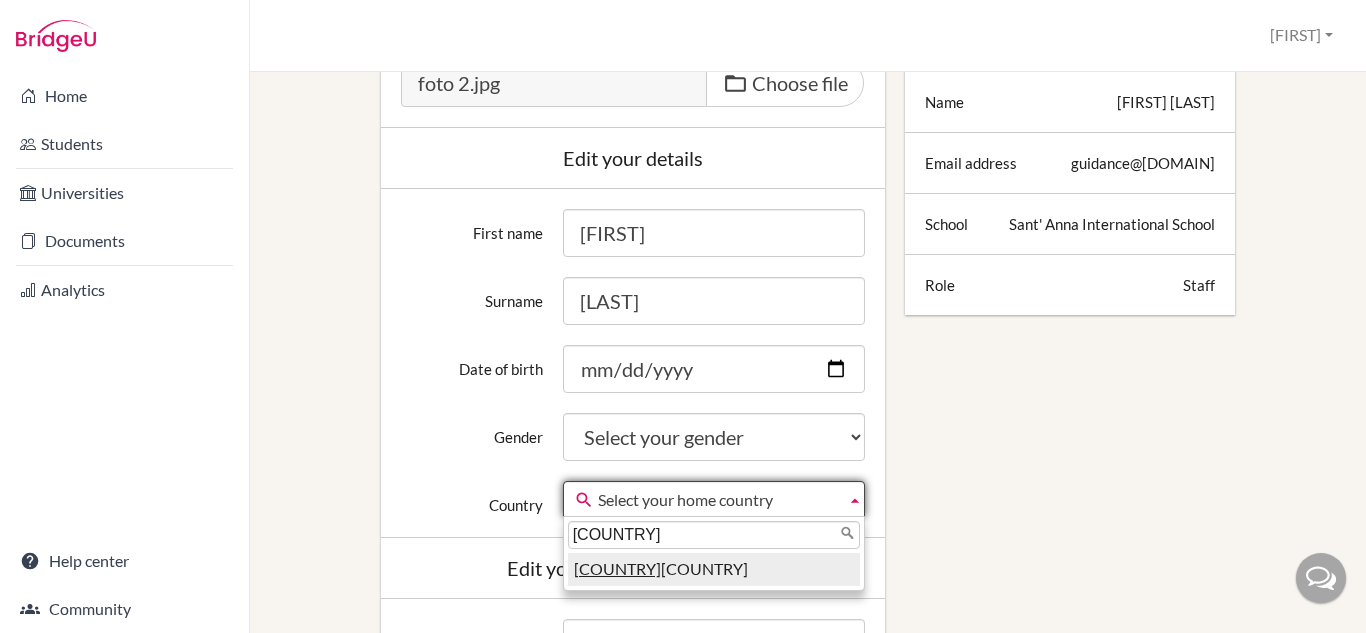 click on "Bra" at bounding box center [617, 568] 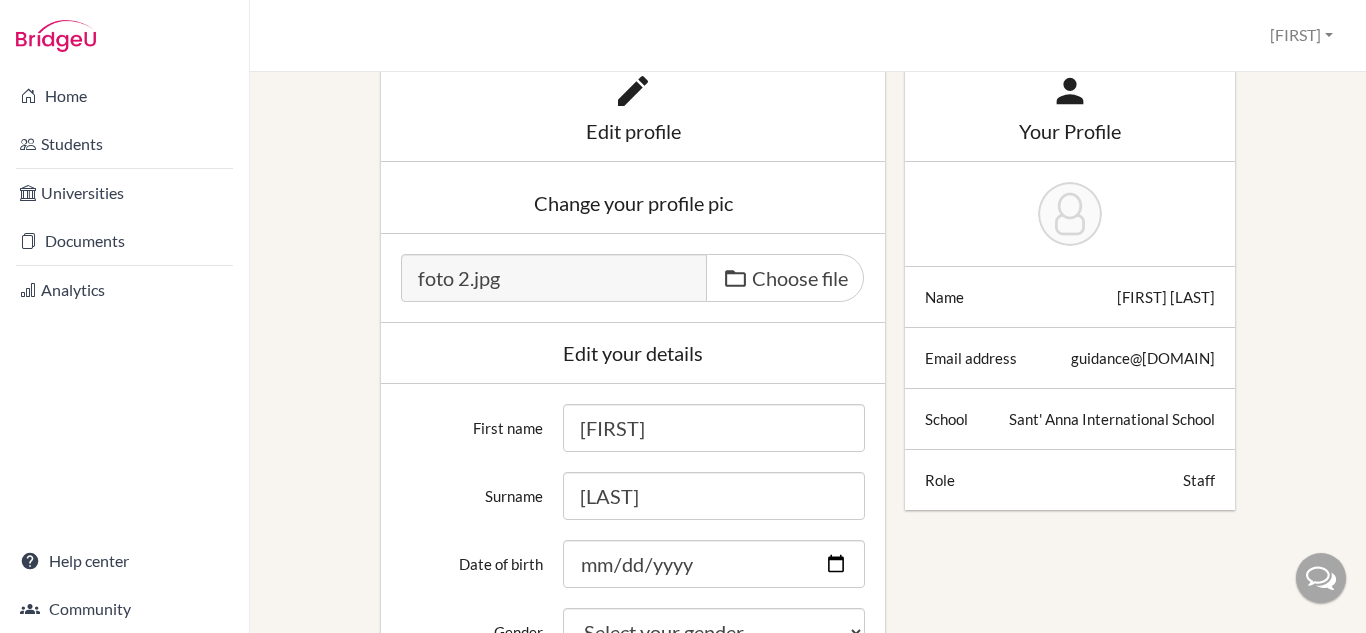 scroll, scrollTop: 0, scrollLeft: 0, axis: both 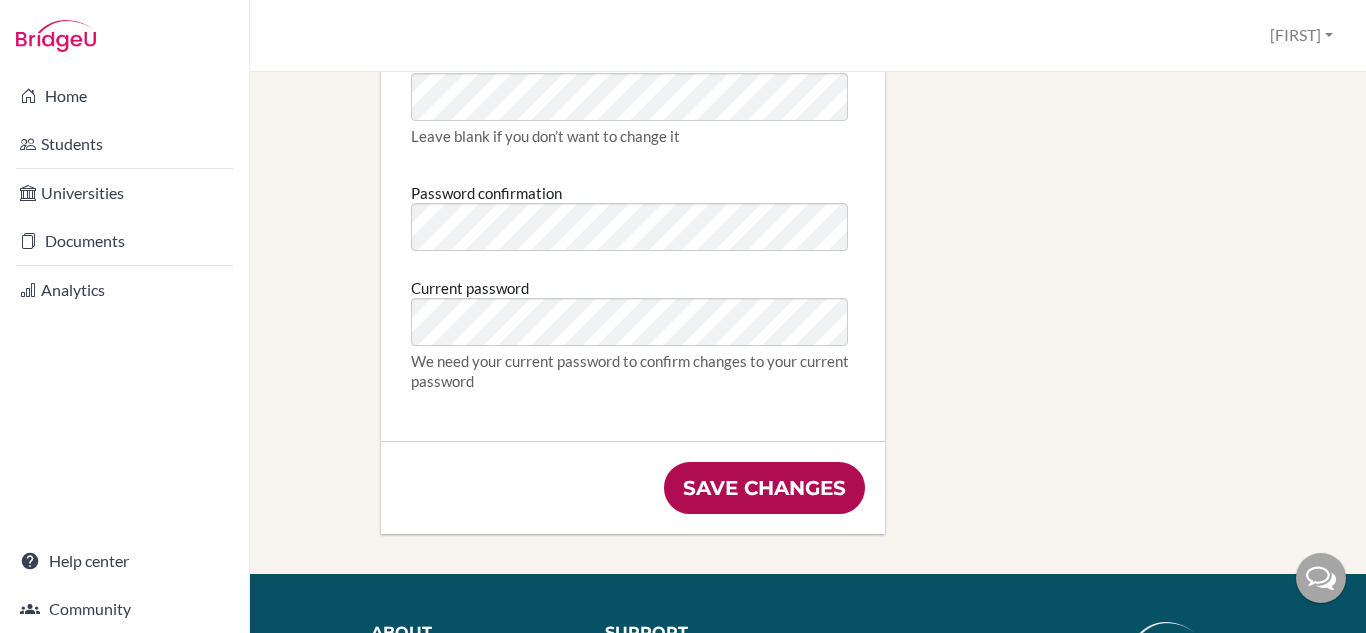 click on "Save changes" at bounding box center [764, 488] 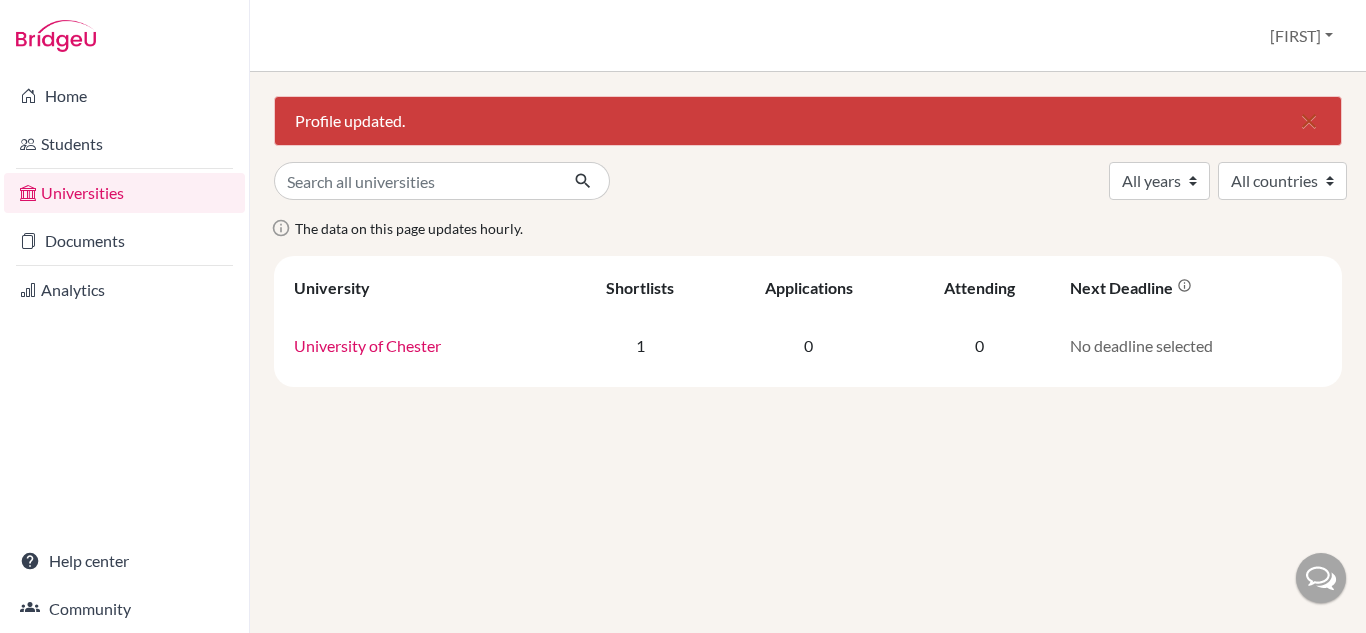 scroll, scrollTop: 0, scrollLeft: 0, axis: both 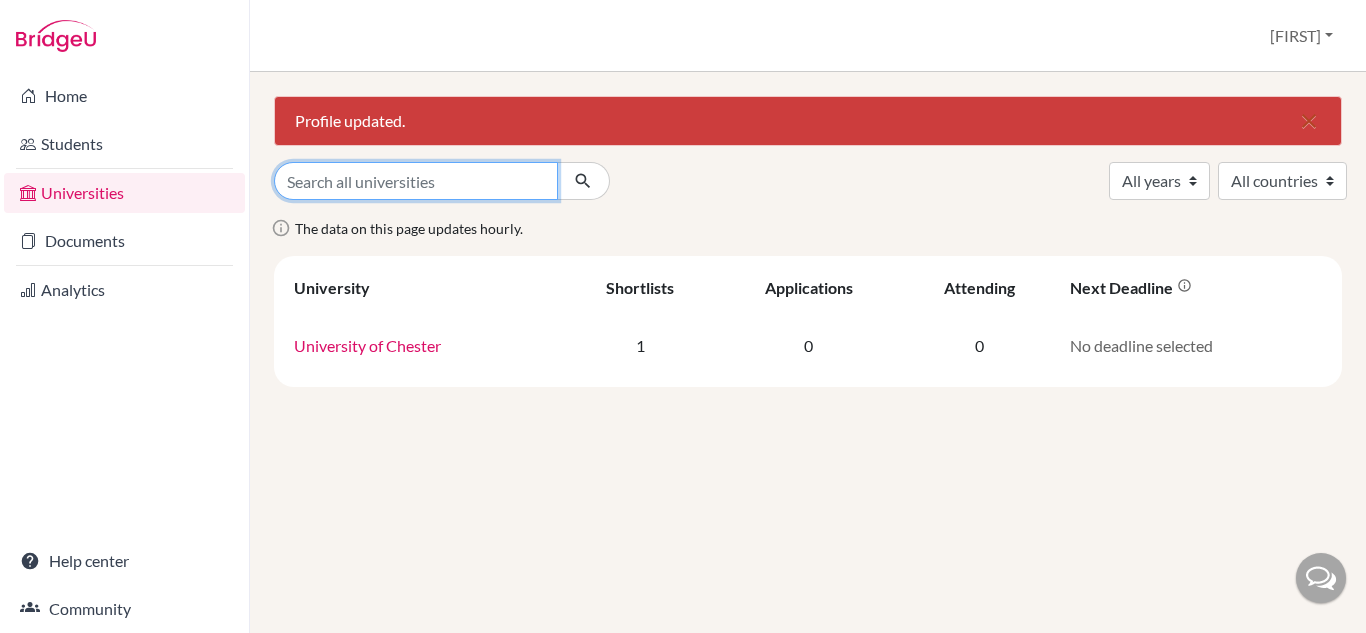 click at bounding box center [416, 181] 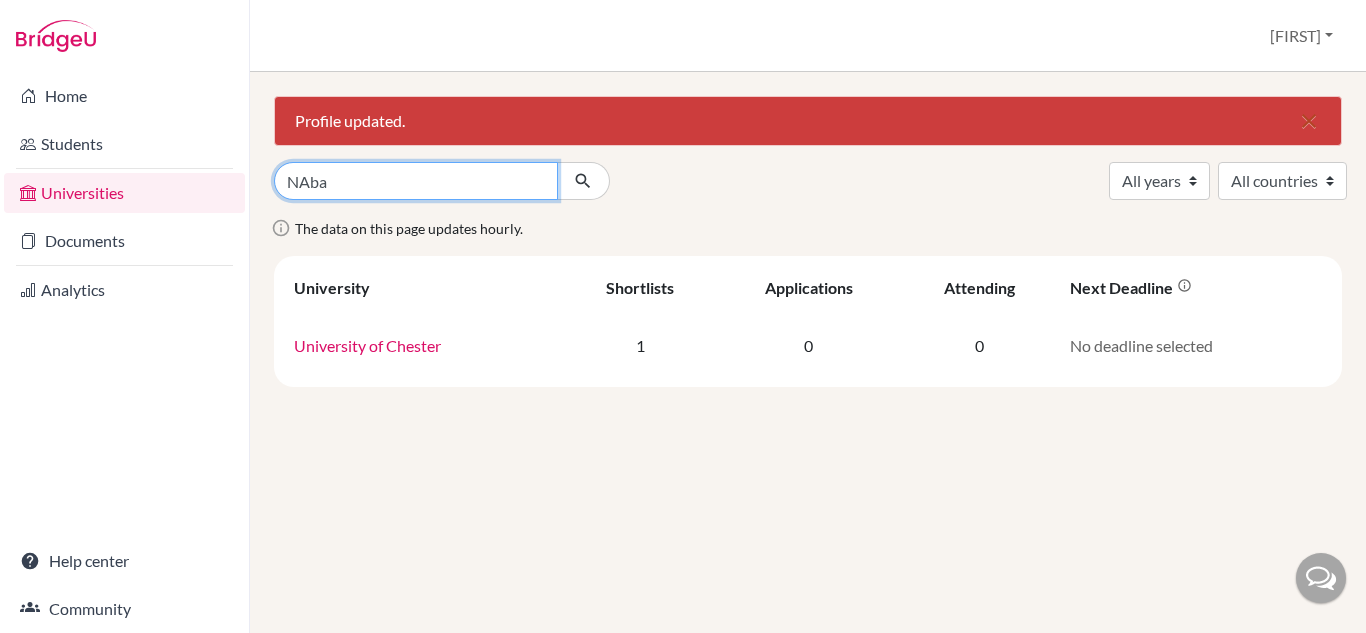 click on "NAba" at bounding box center (416, 181) 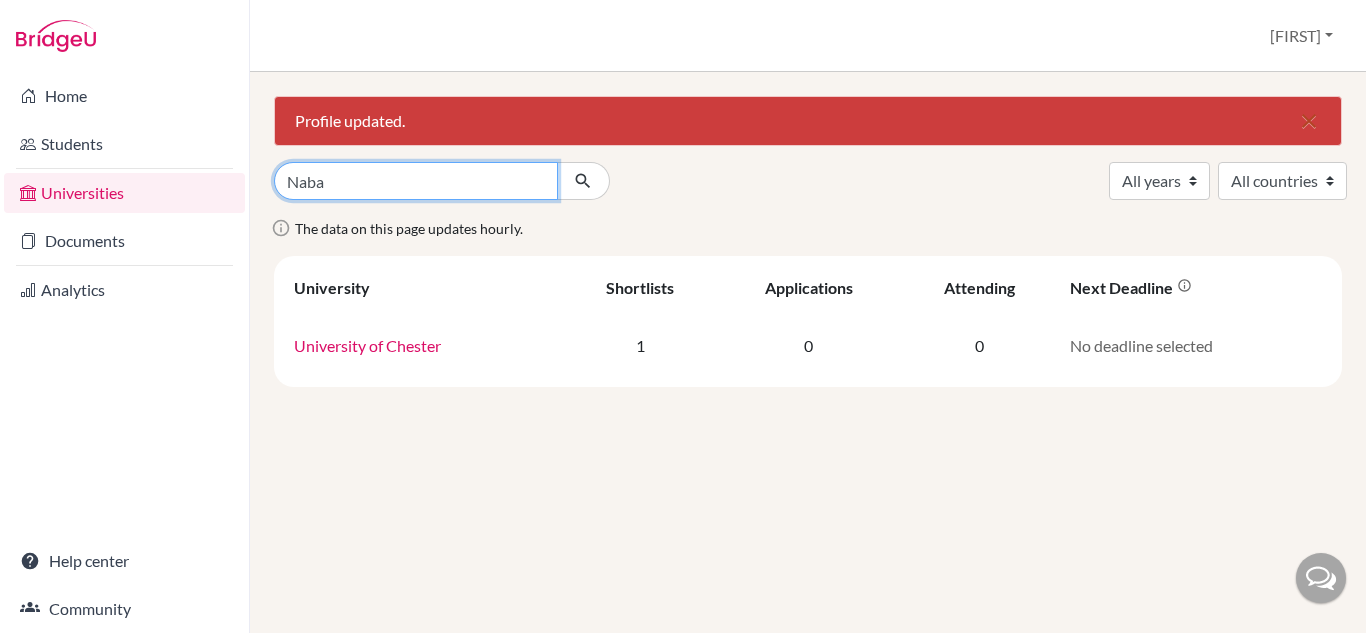type on "Naba" 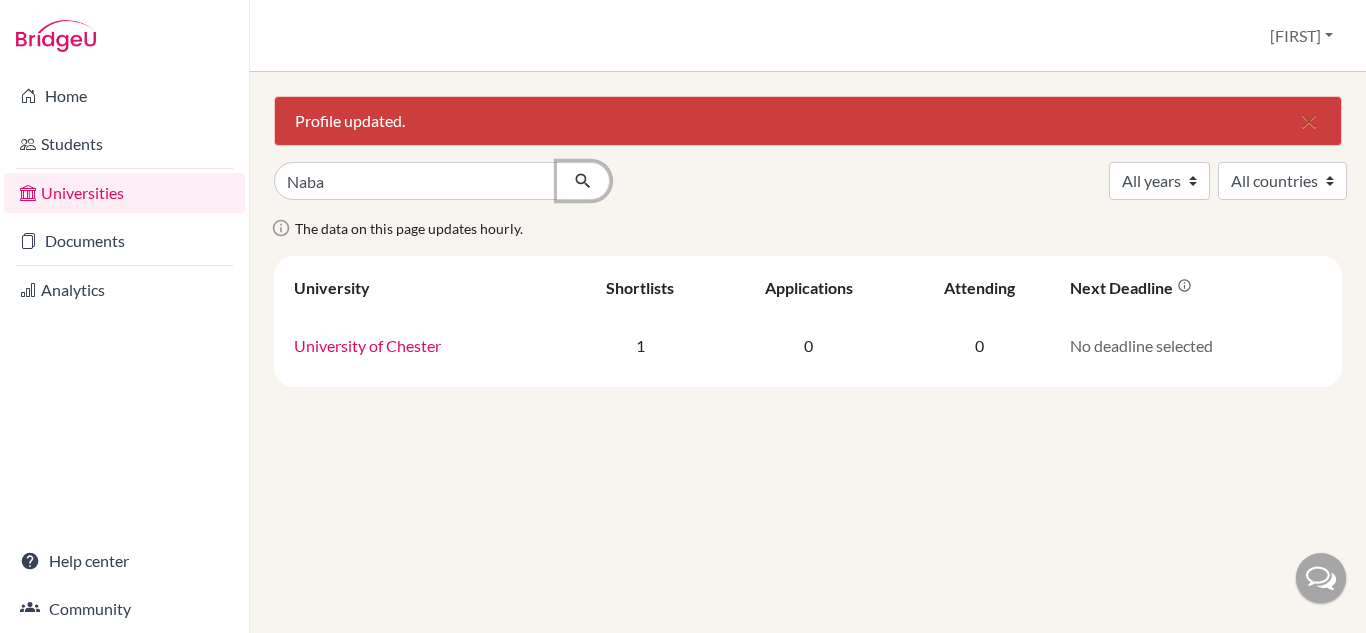 click at bounding box center [583, 181] 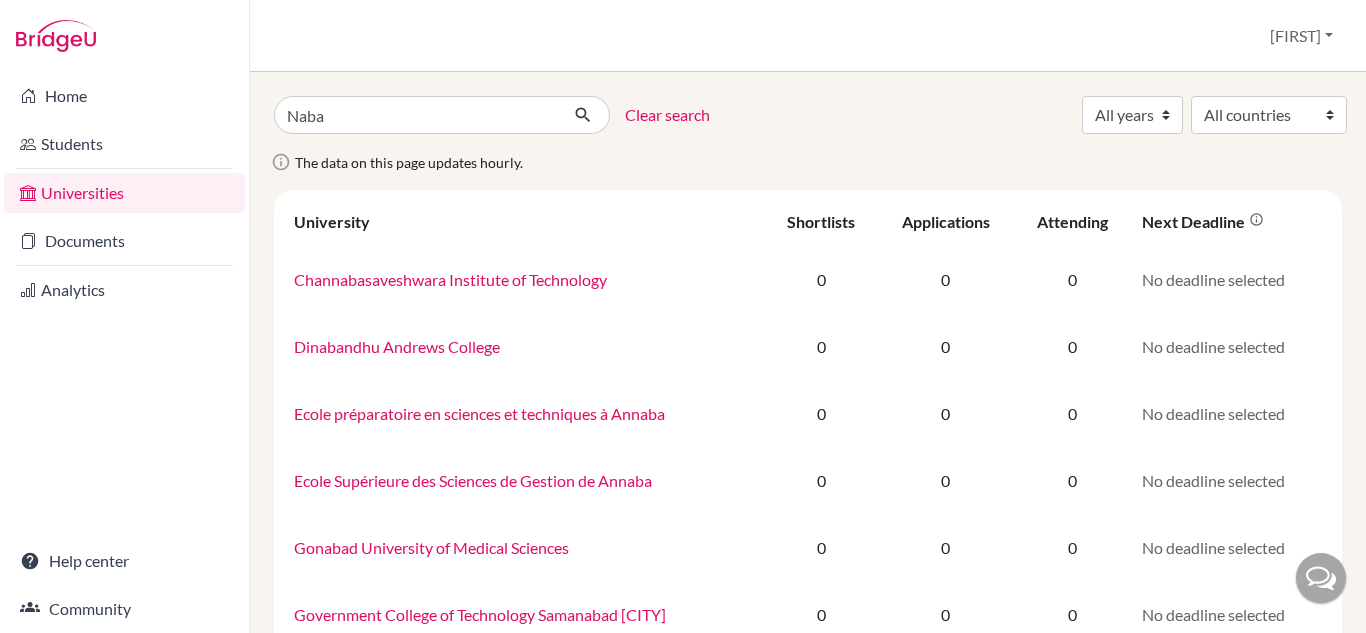 scroll, scrollTop: 0, scrollLeft: 0, axis: both 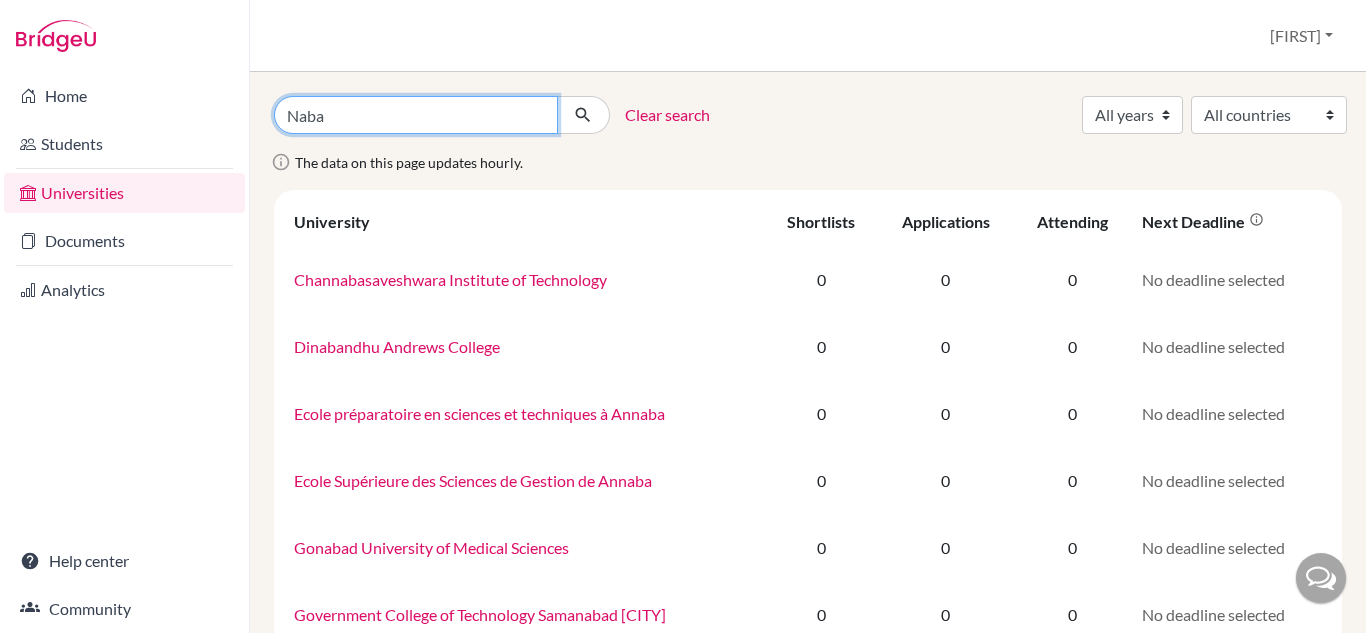 click on "Naba" at bounding box center (416, 115) 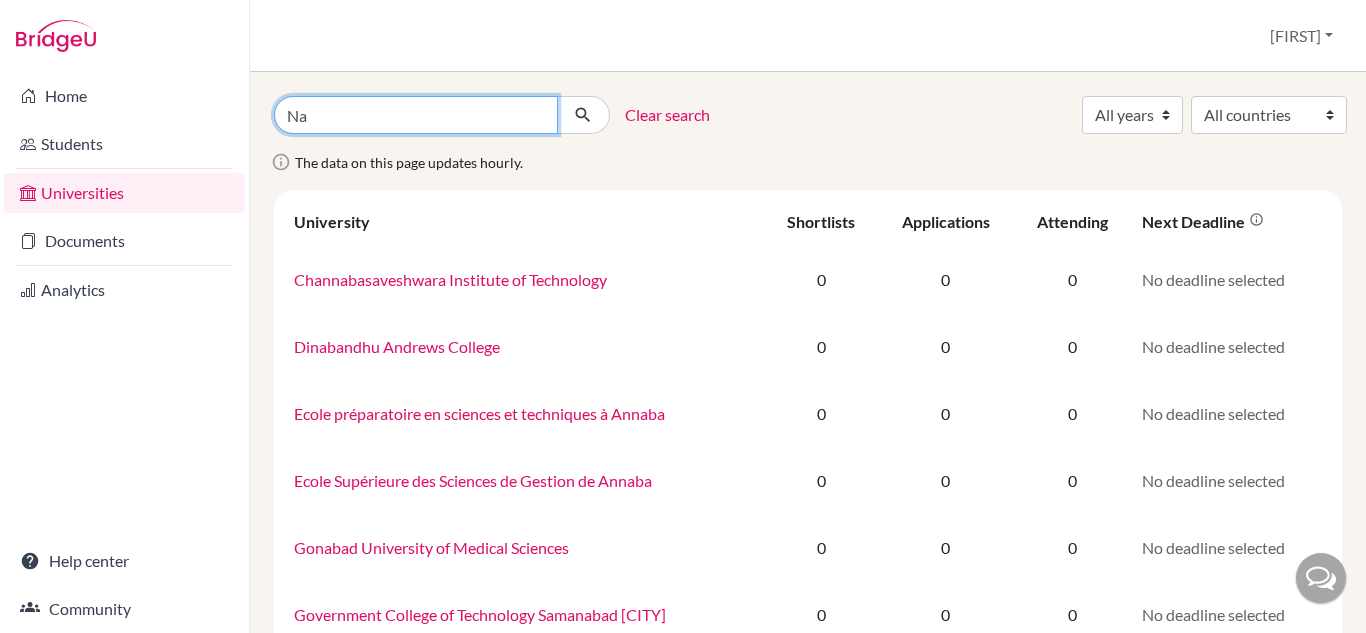 type on "N" 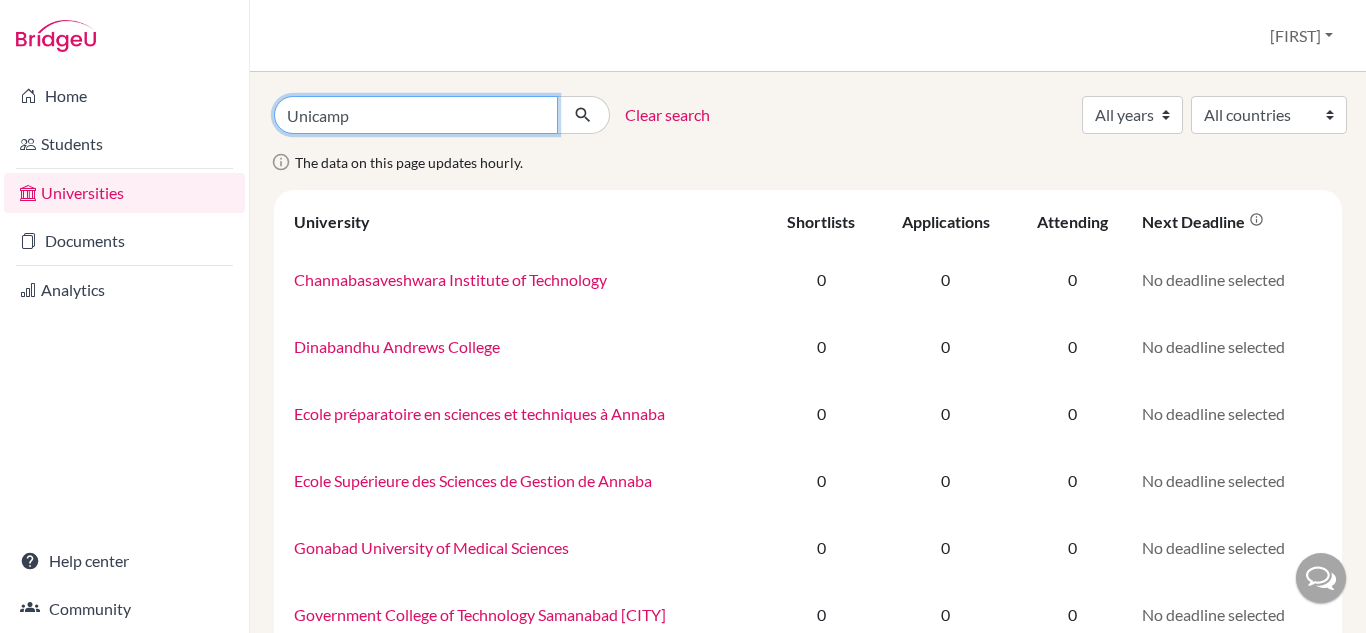 type on "Unicamp" 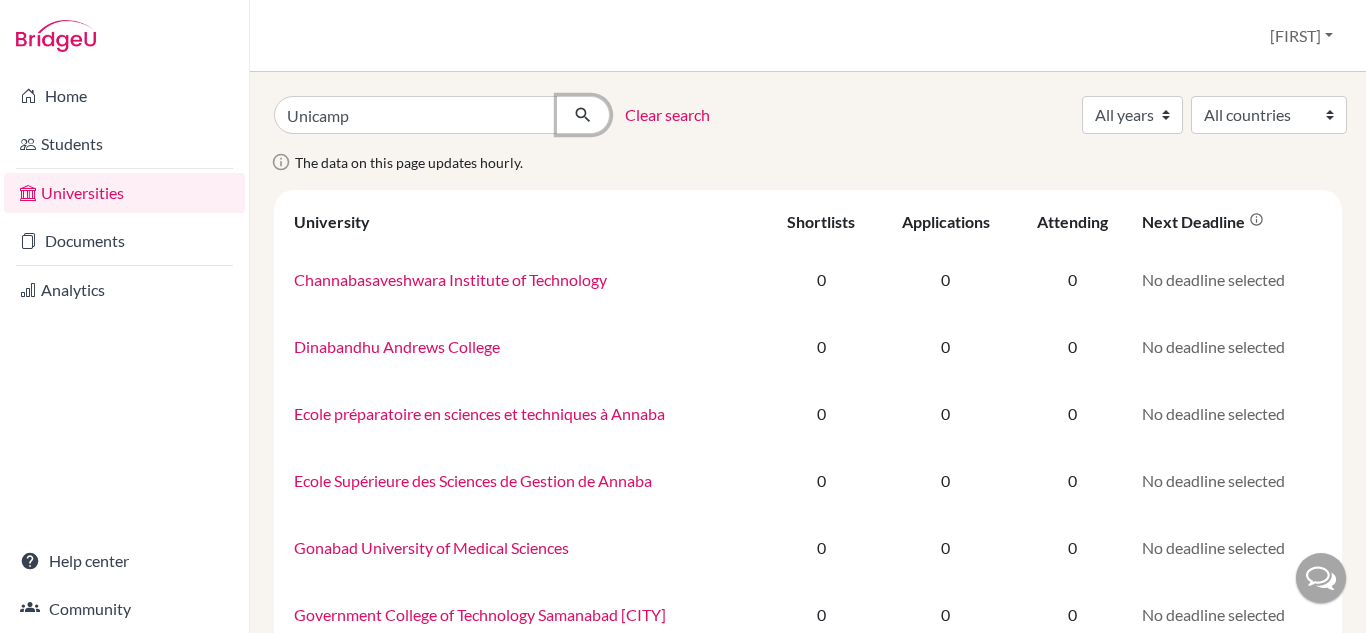 click at bounding box center [583, 115] 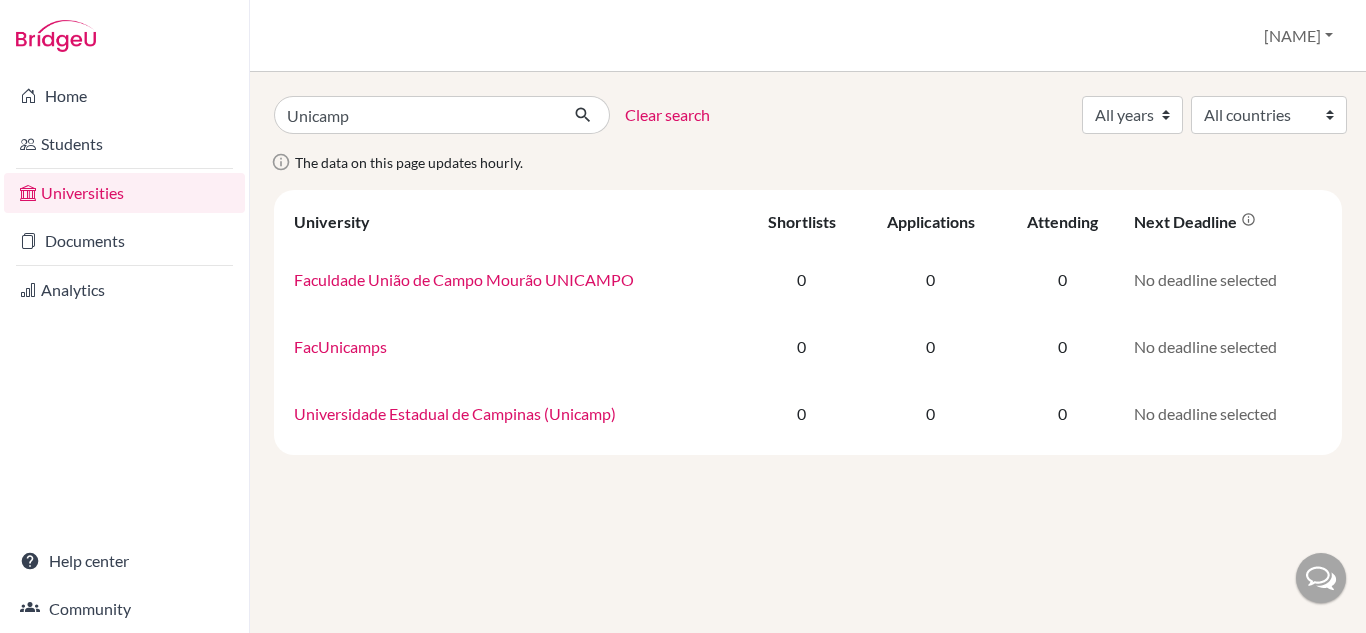 scroll, scrollTop: 0, scrollLeft: 0, axis: both 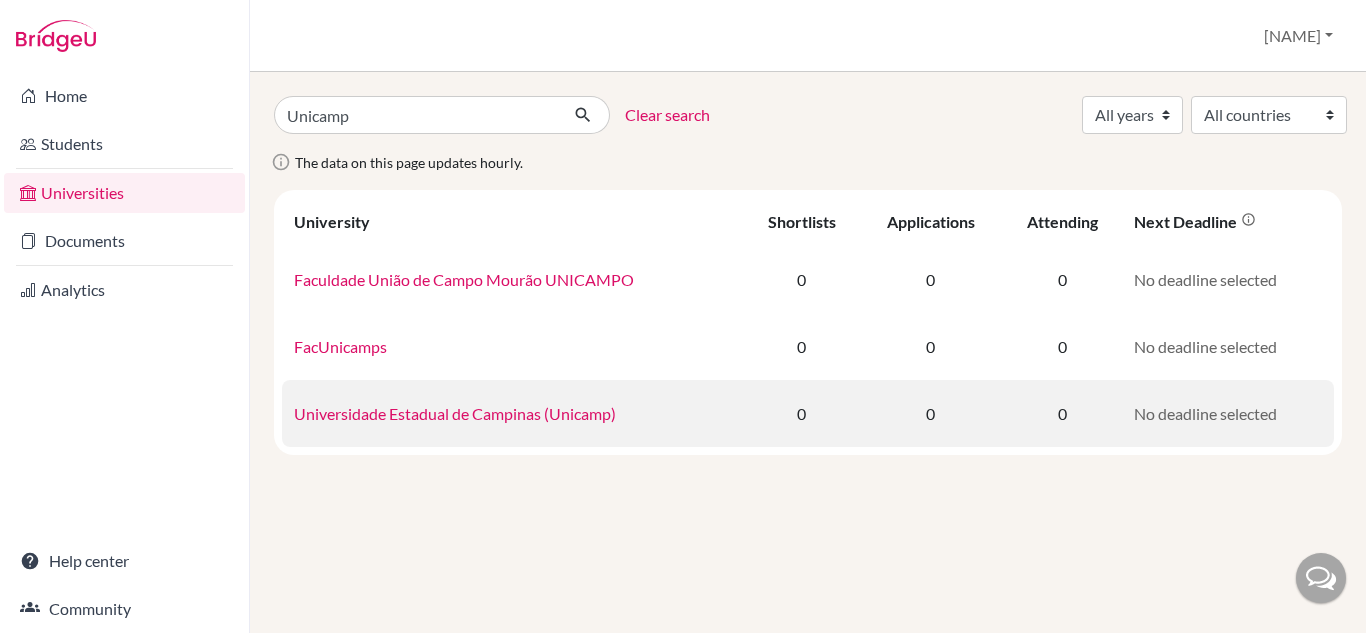 click on "Universidade Estadual de Campinas (Unicamp)" at bounding box center (455, 413) 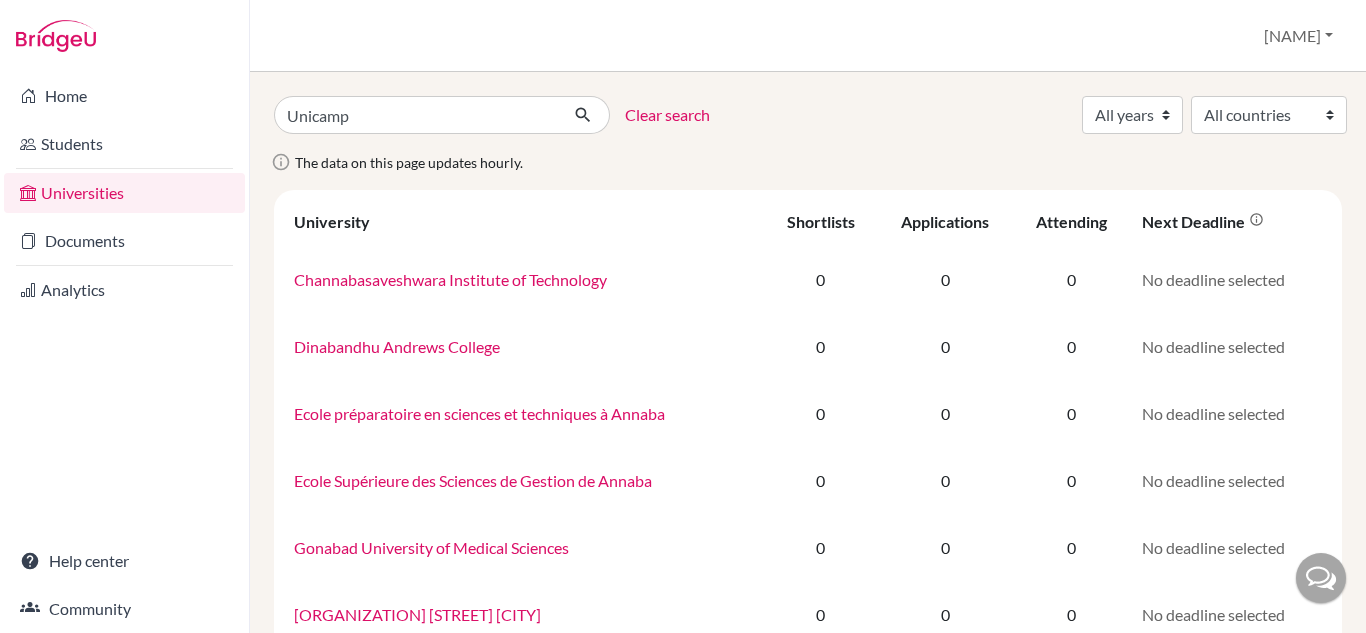 scroll, scrollTop: 0, scrollLeft: 0, axis: both 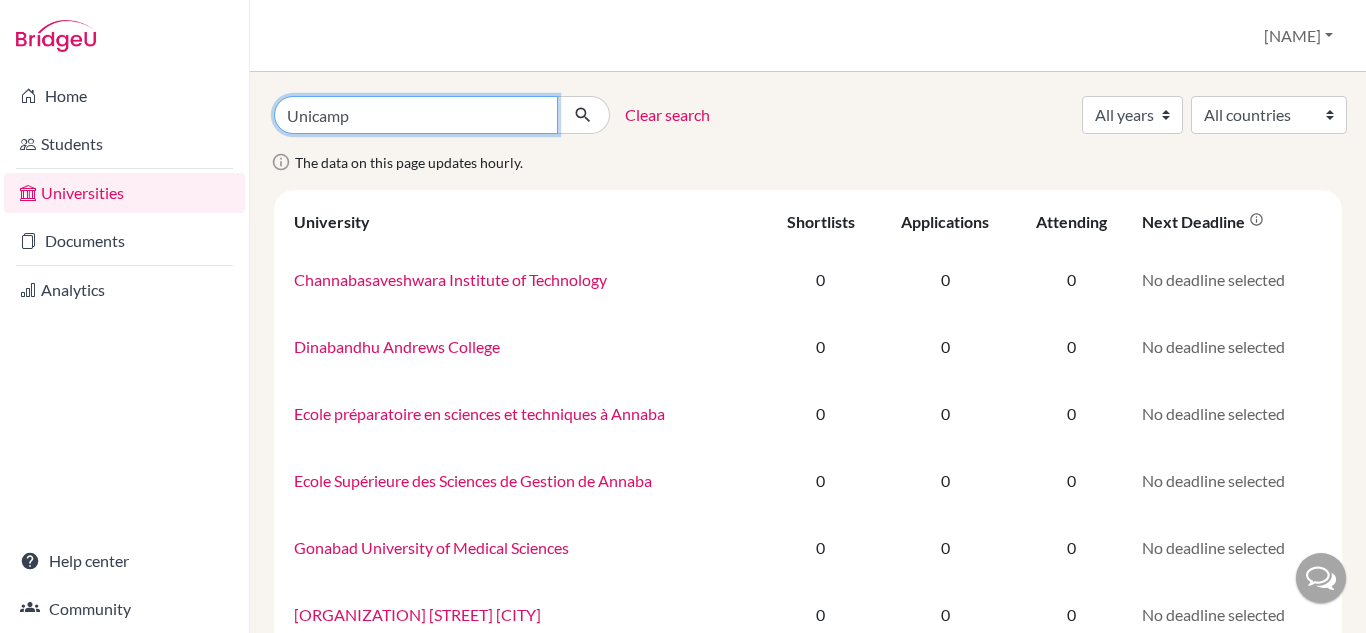 click on "Unicamp" at bounding box center [416, 115] 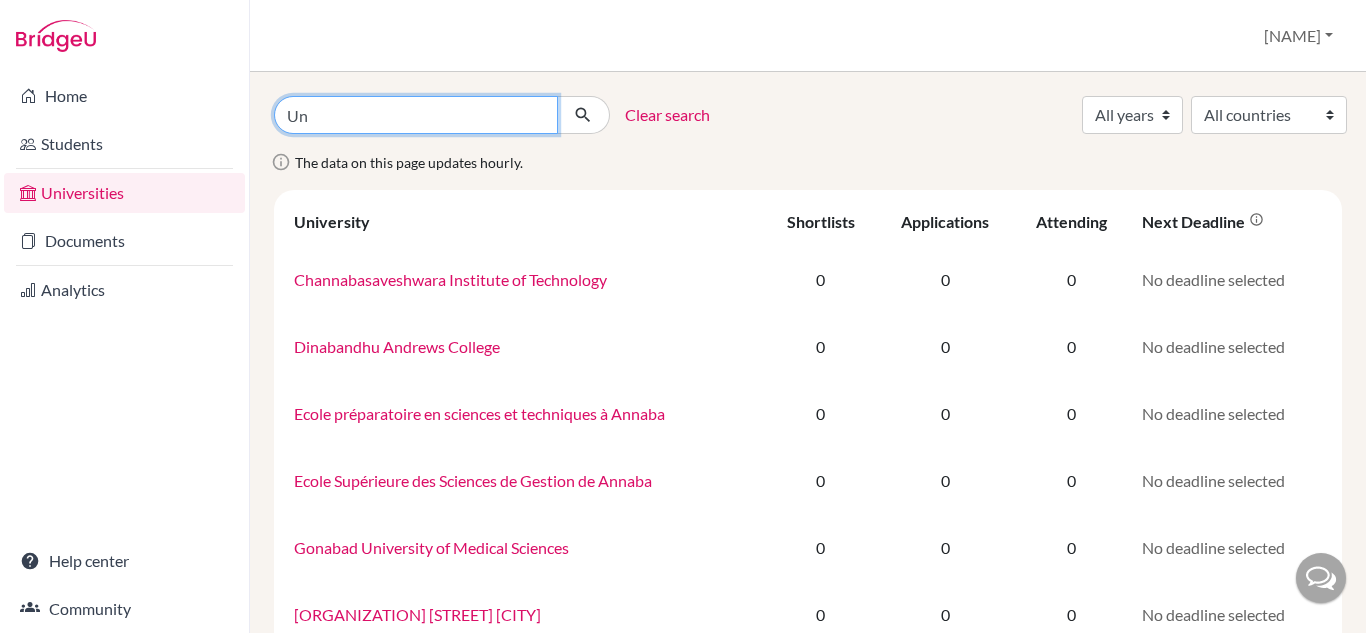 type on "U" 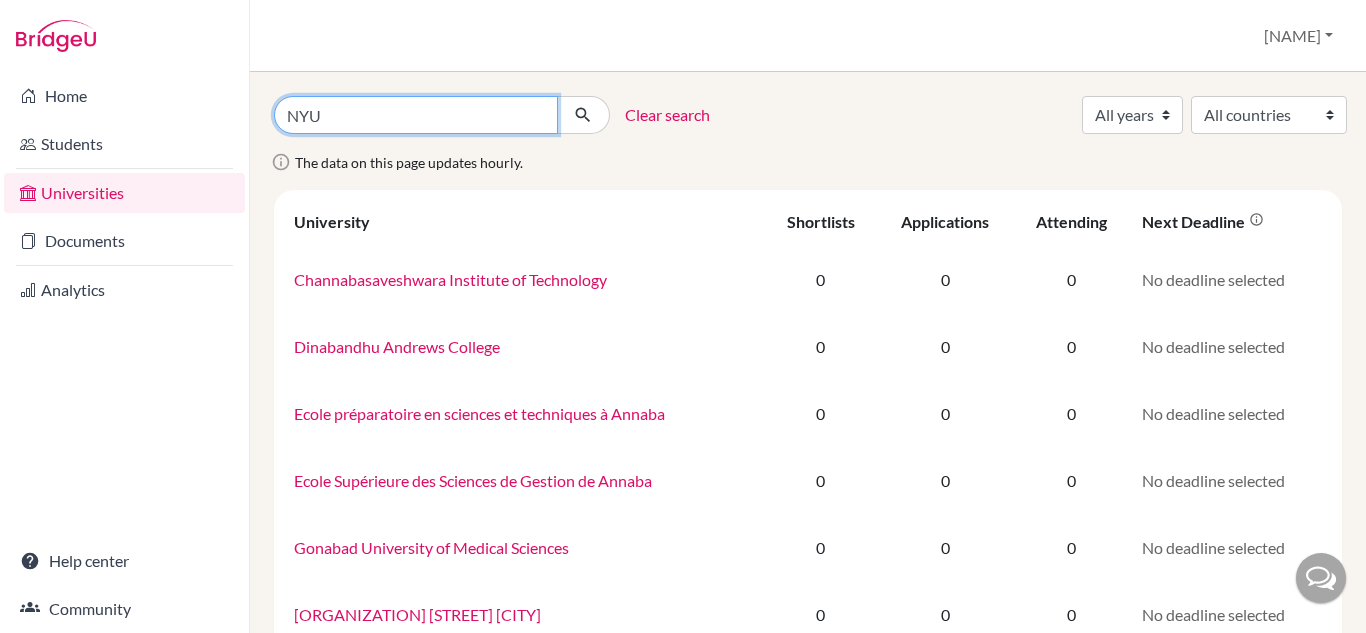 type on "NYU" 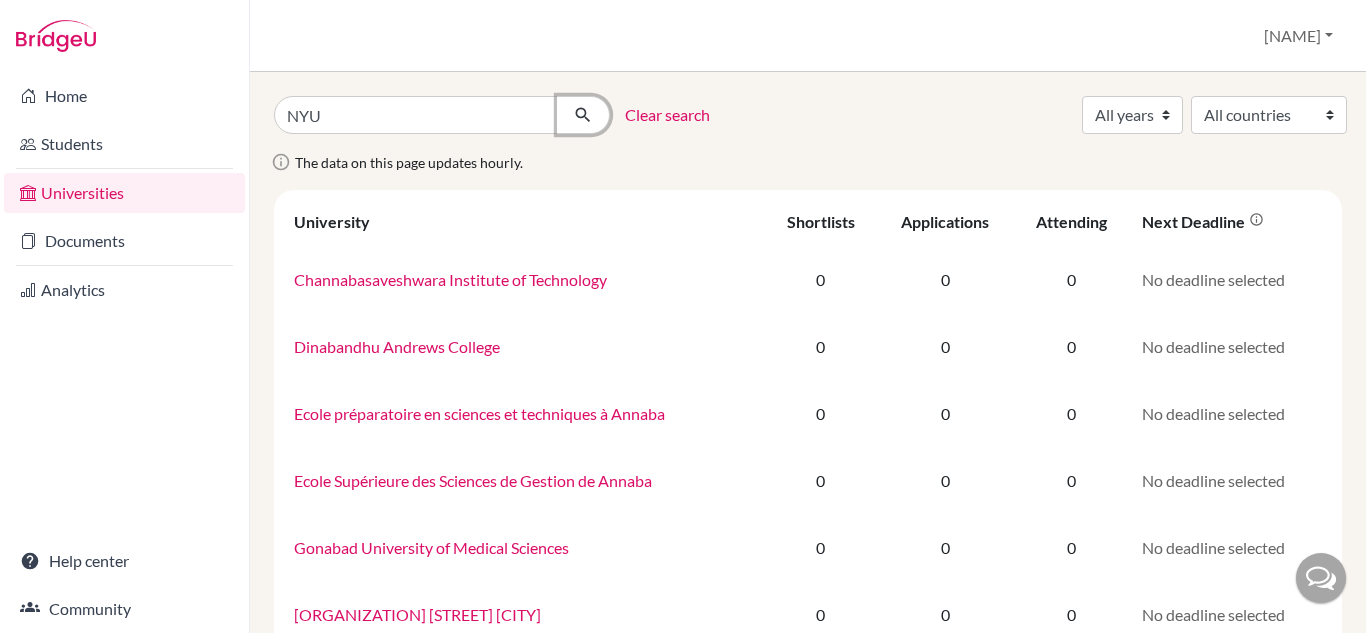 click at bounding box center (583, 115) 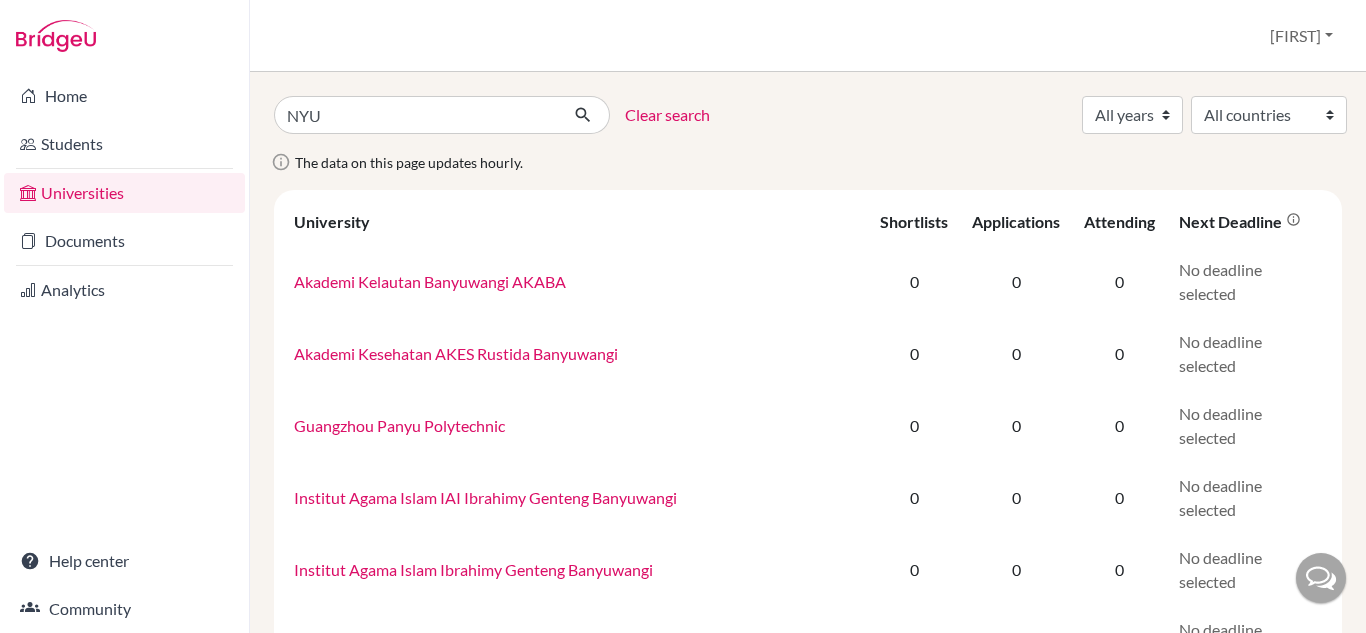 scroll, scrollTop: 0, scrollLeft: 0, axis: both 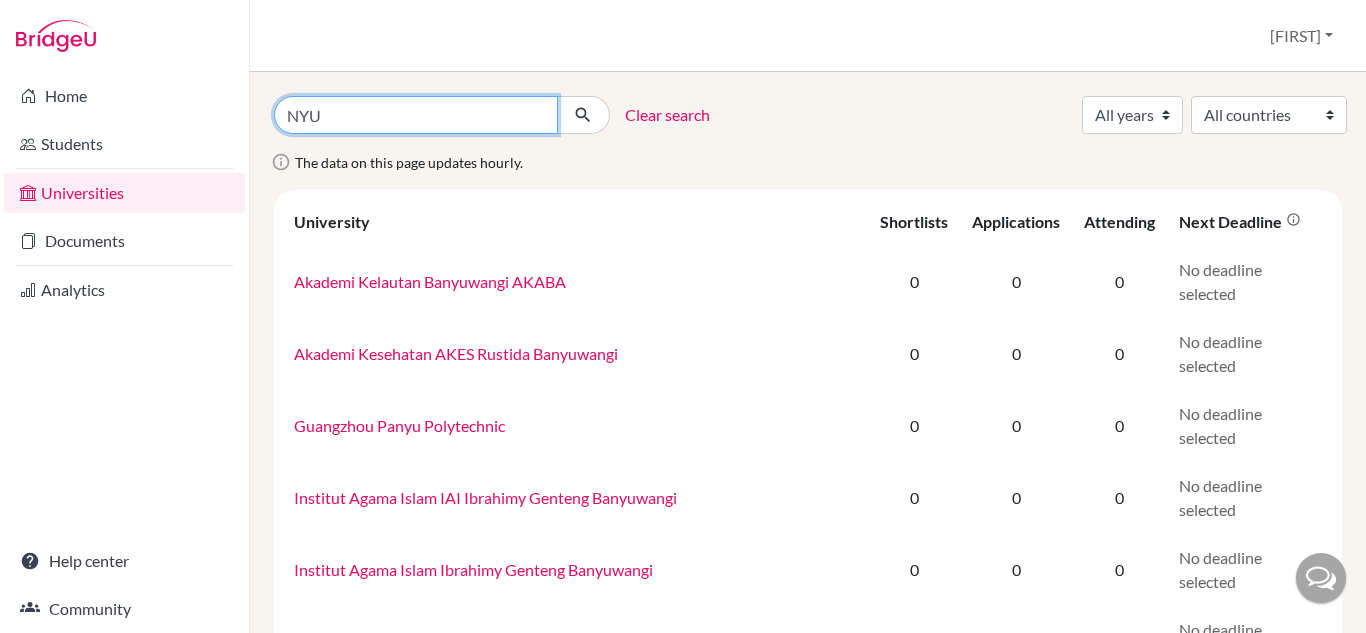 click on "NYU" at bounding box center (416, 115) 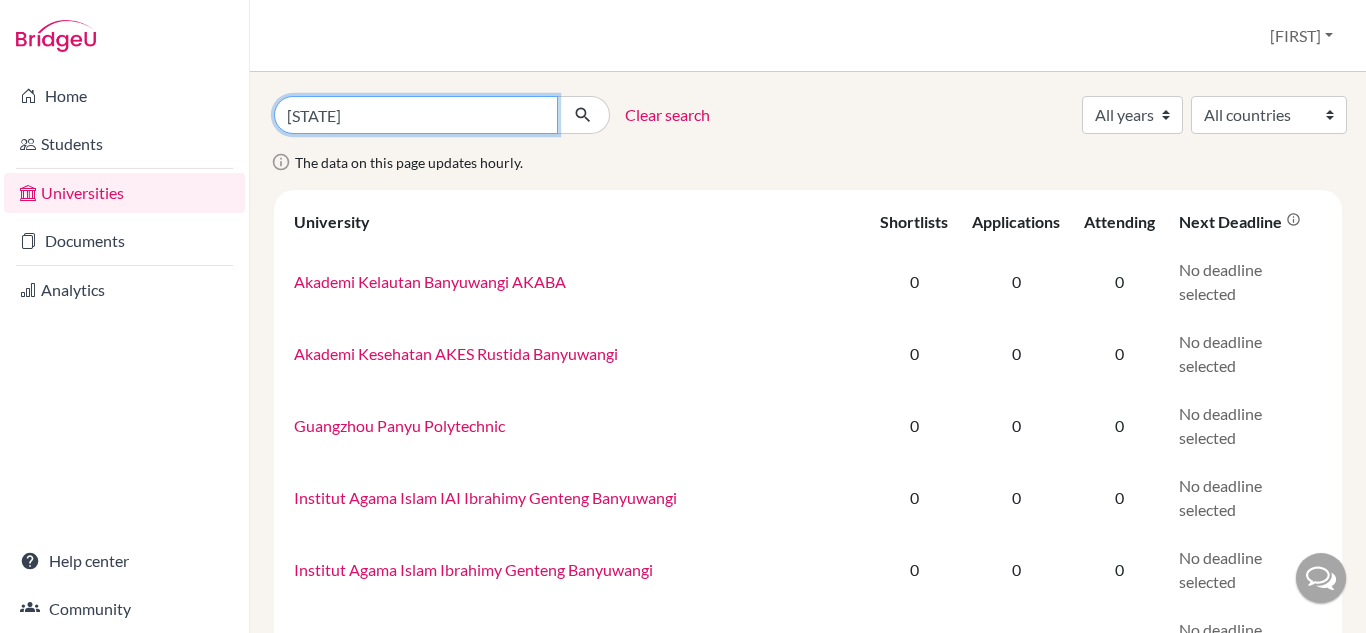 type on "N" 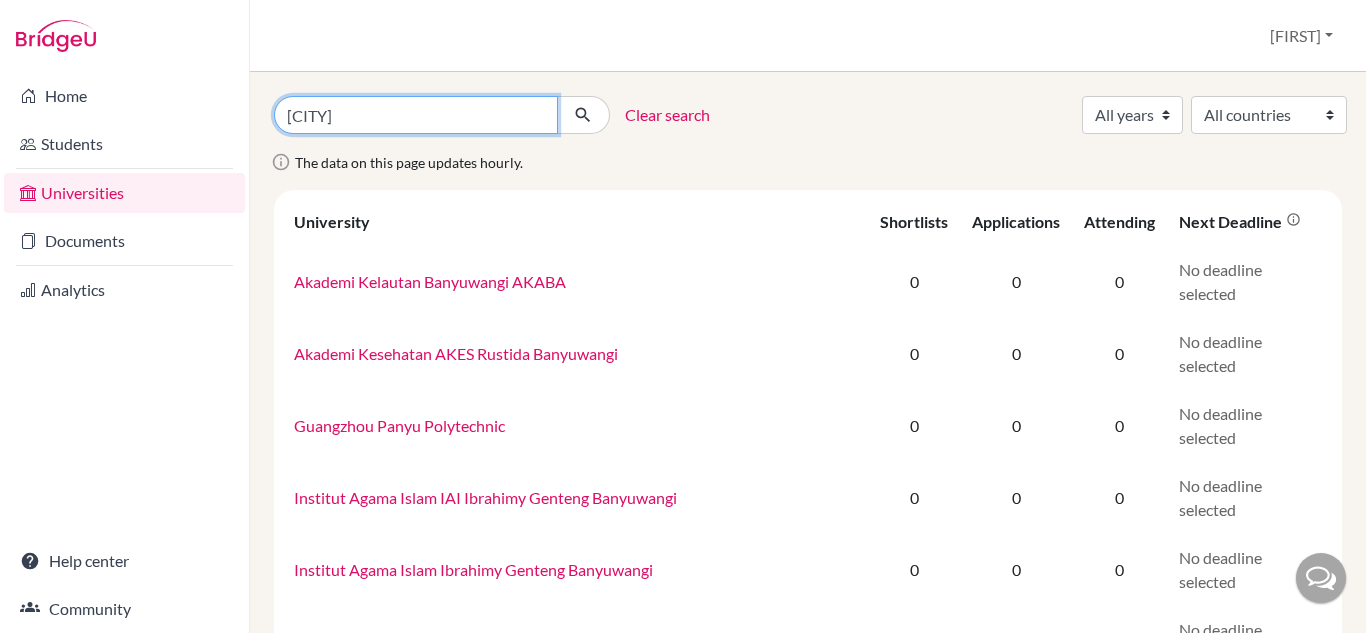 type on "[CITY]" 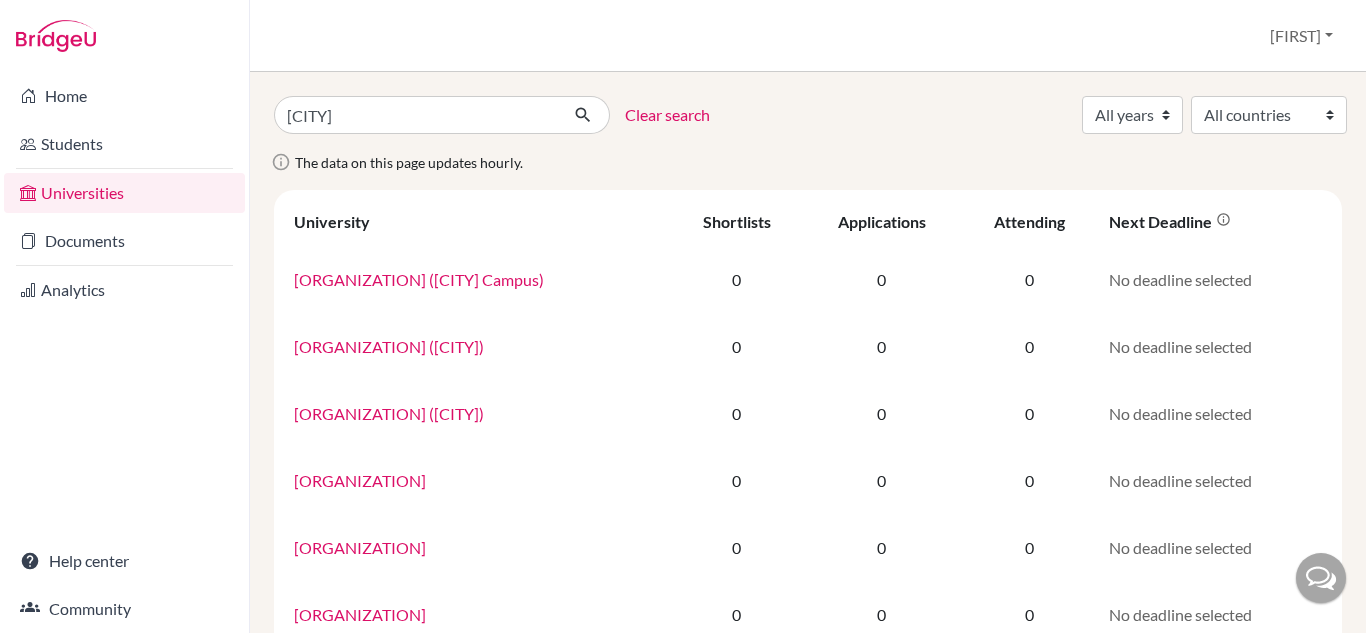scroll, scrollTop: 0, scrollLeft: 0, axis: both 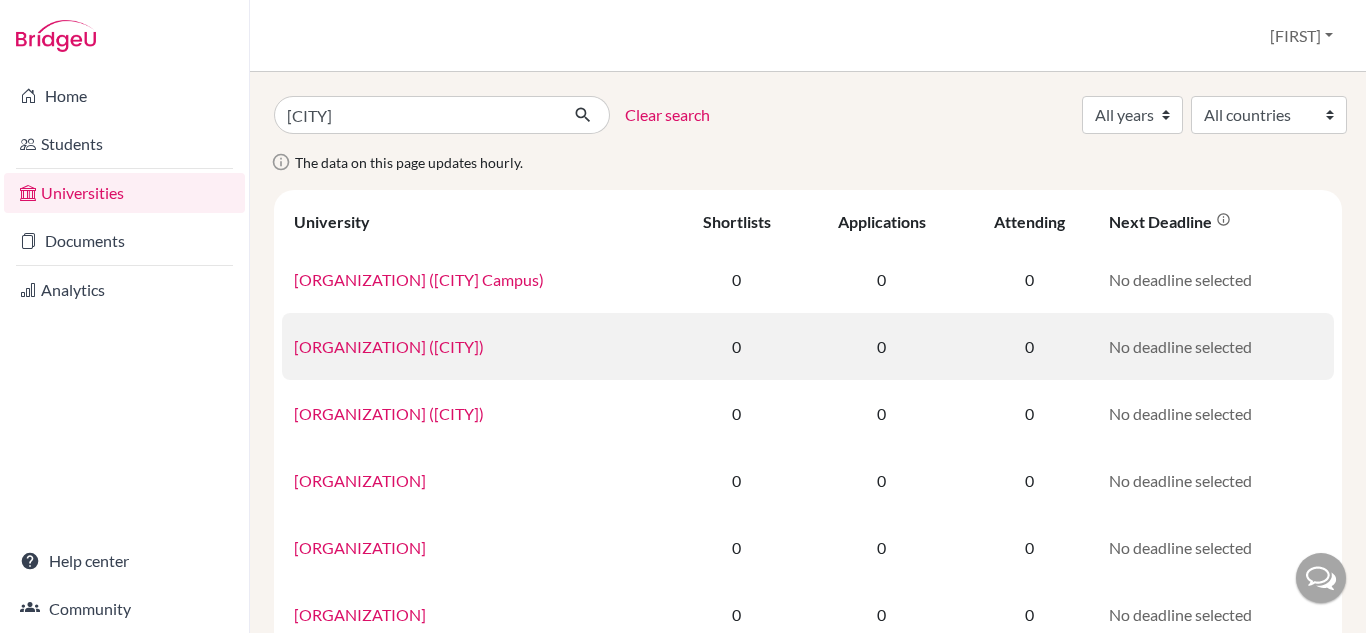click on "[ORGANIZATION] ([CITY])" at bounding box center [389, 346] 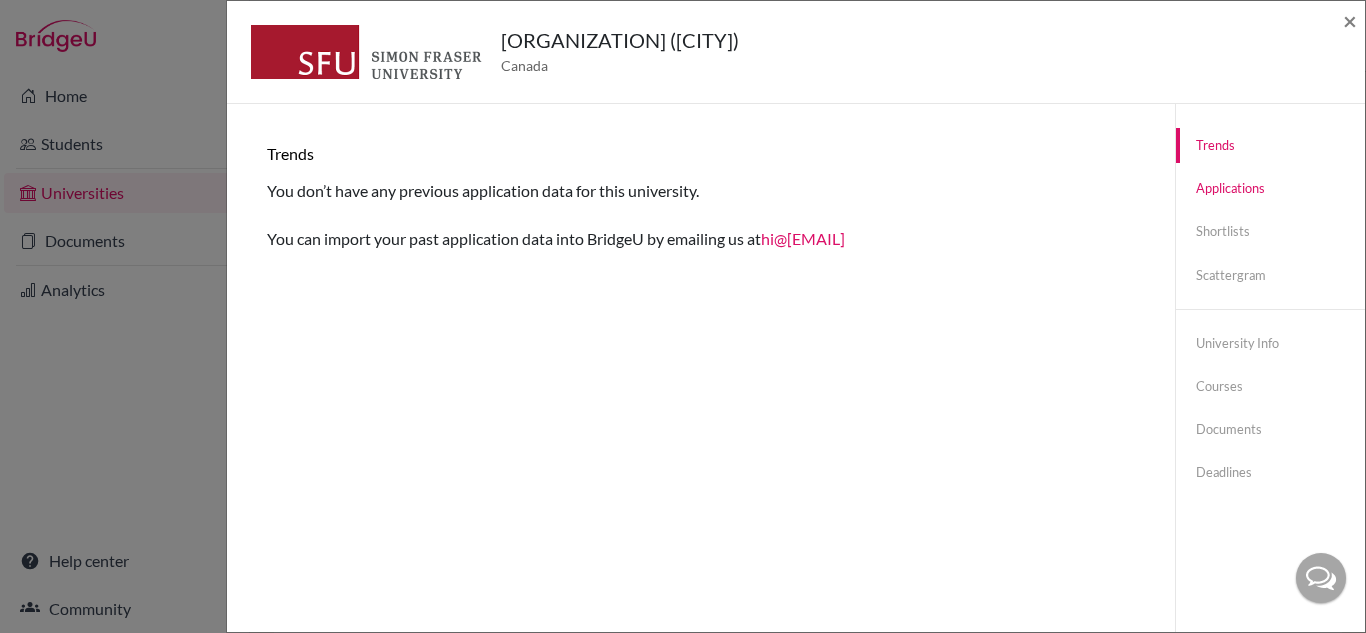 click on "Applications" at bounding box center (1270, 188) 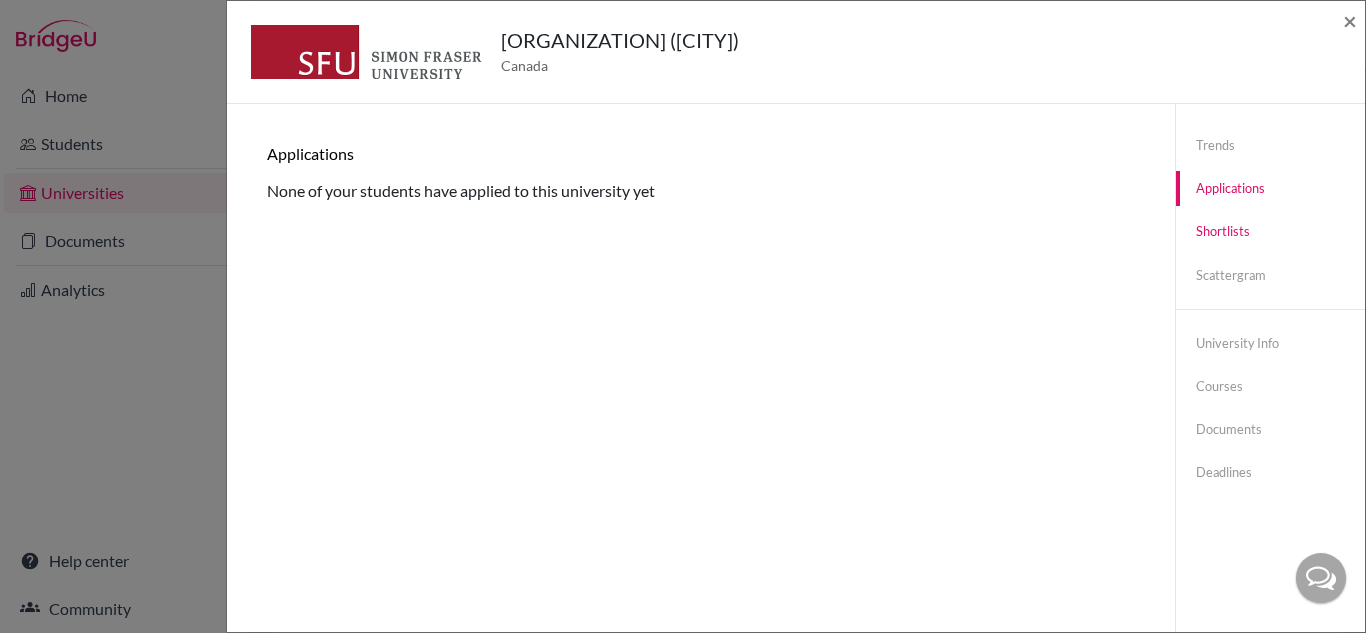 click on "Shortlists" at bounding box center (1270, 231) 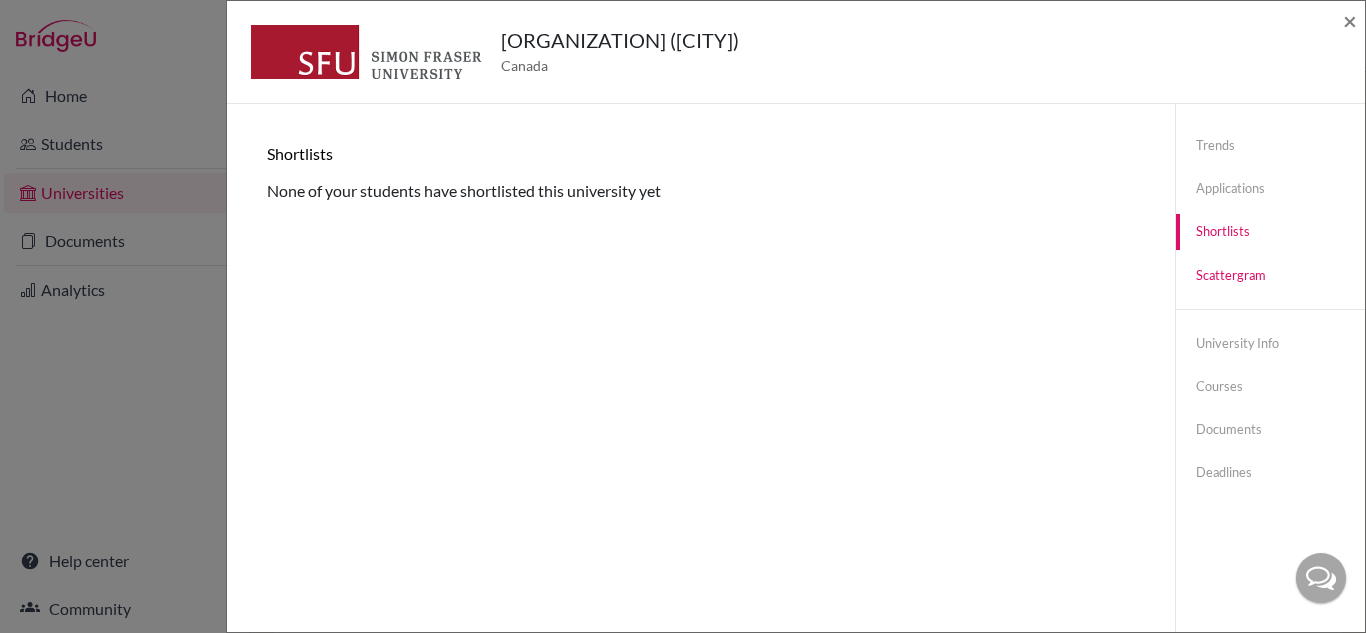 click on "Scattergram" at bounding box center [1270, 275] 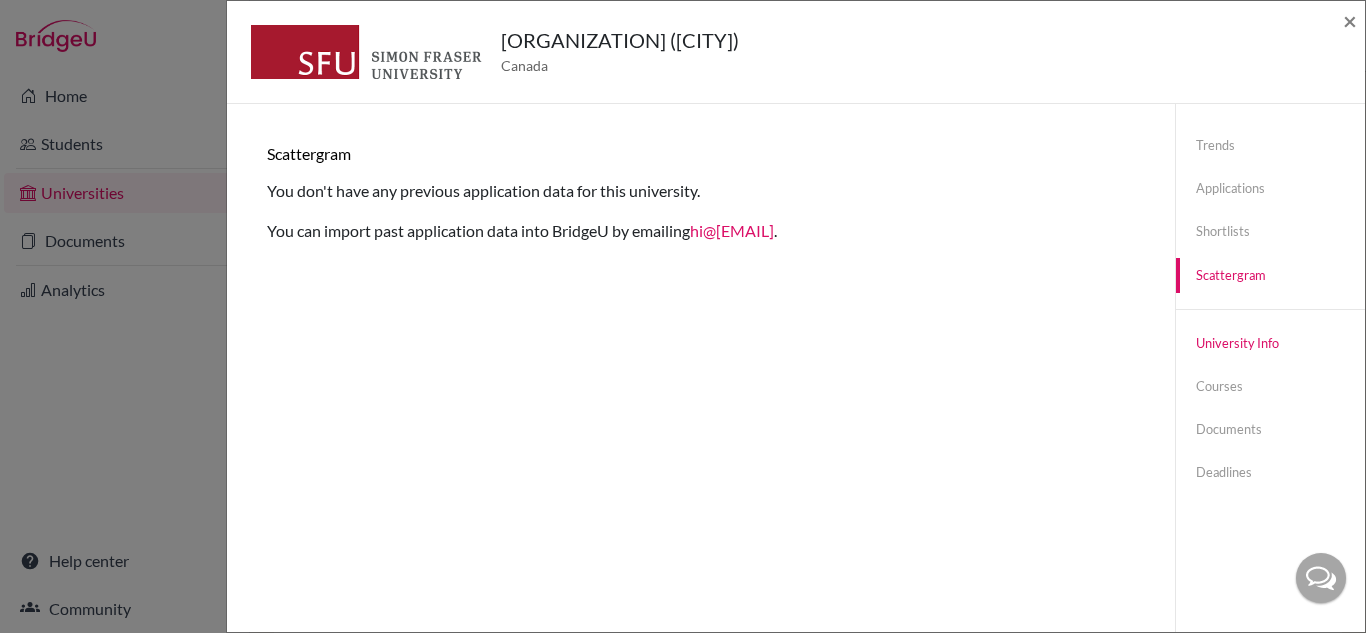 click on "University info" at bounding box center (1270, 343) 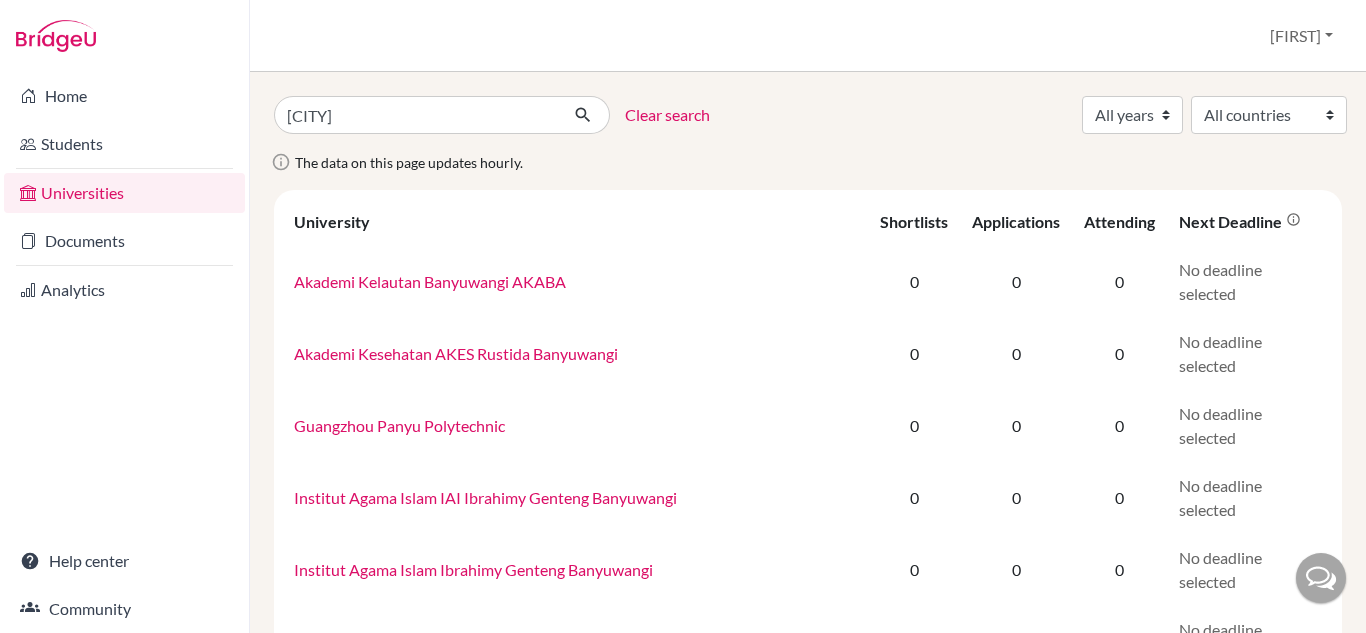 scroll, scrollTop: 0, scrollLeft: 0, axis: both 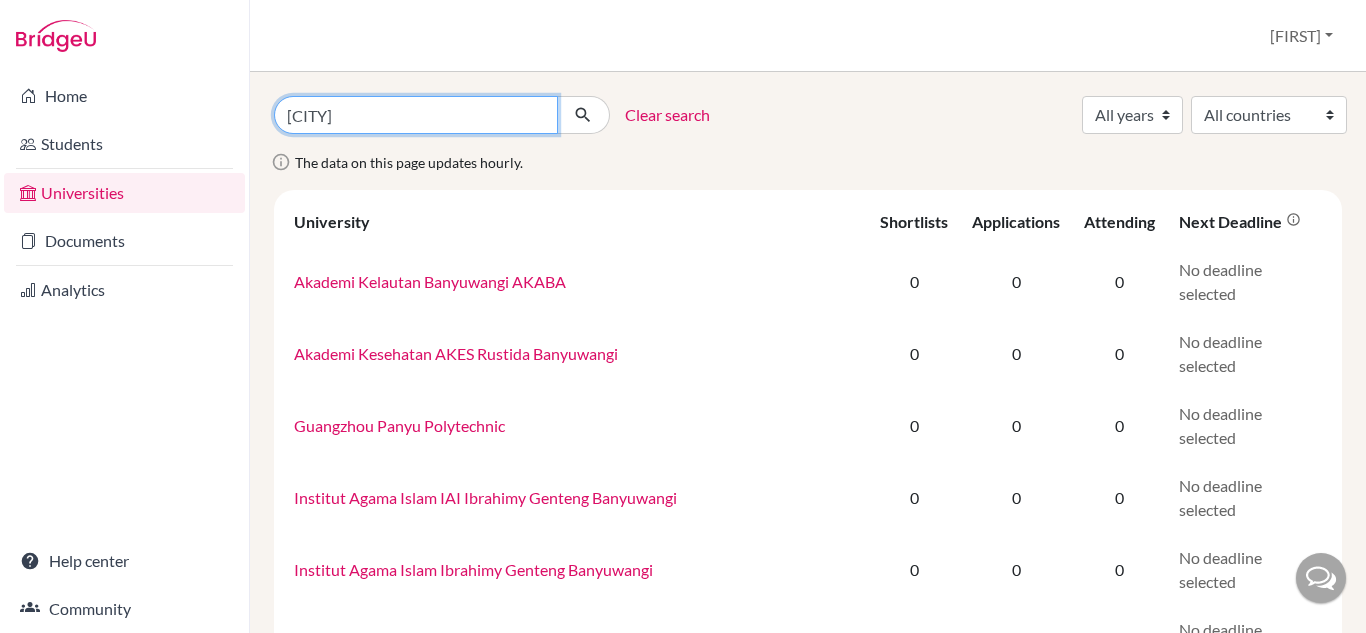 click on "[CITY]" at bounding box center (416, 115) 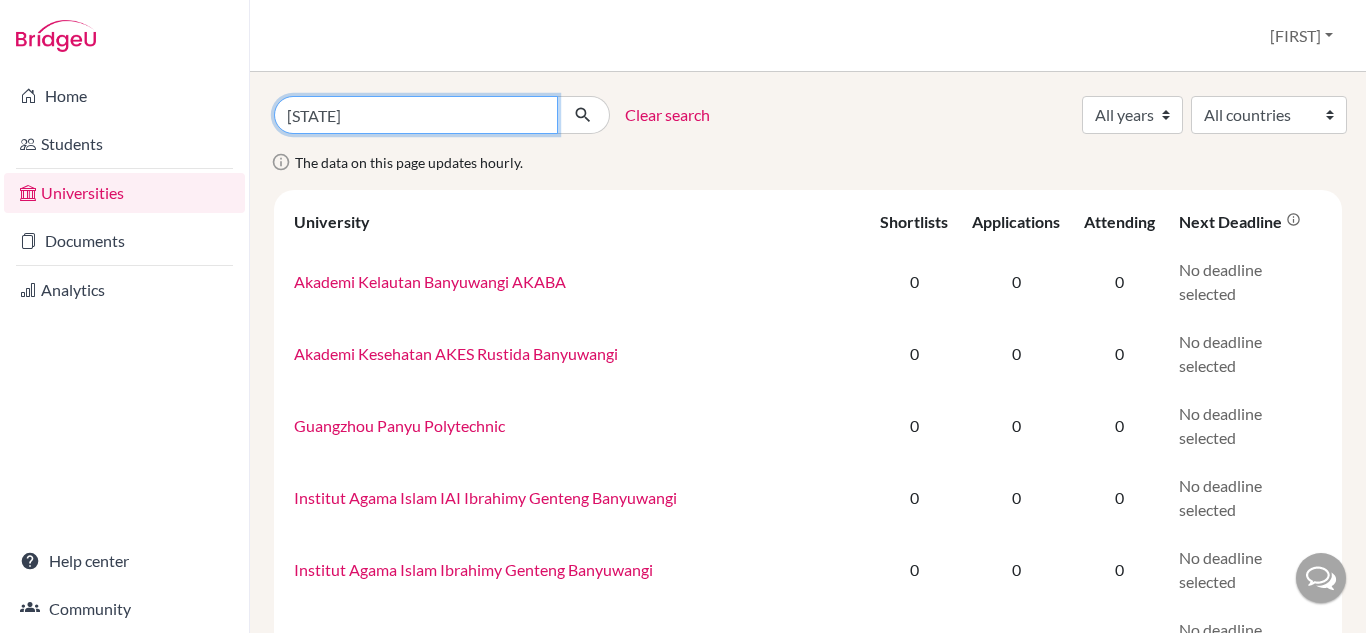 type on "[STATE]" 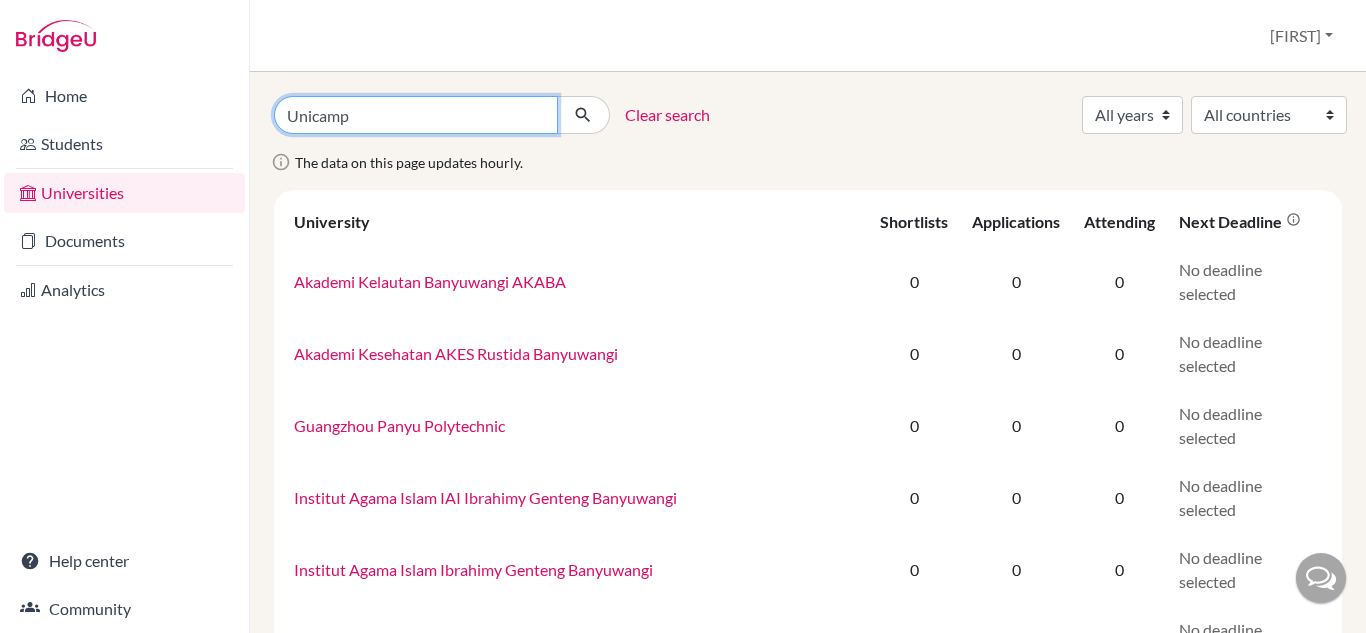 type on "Unicamp" 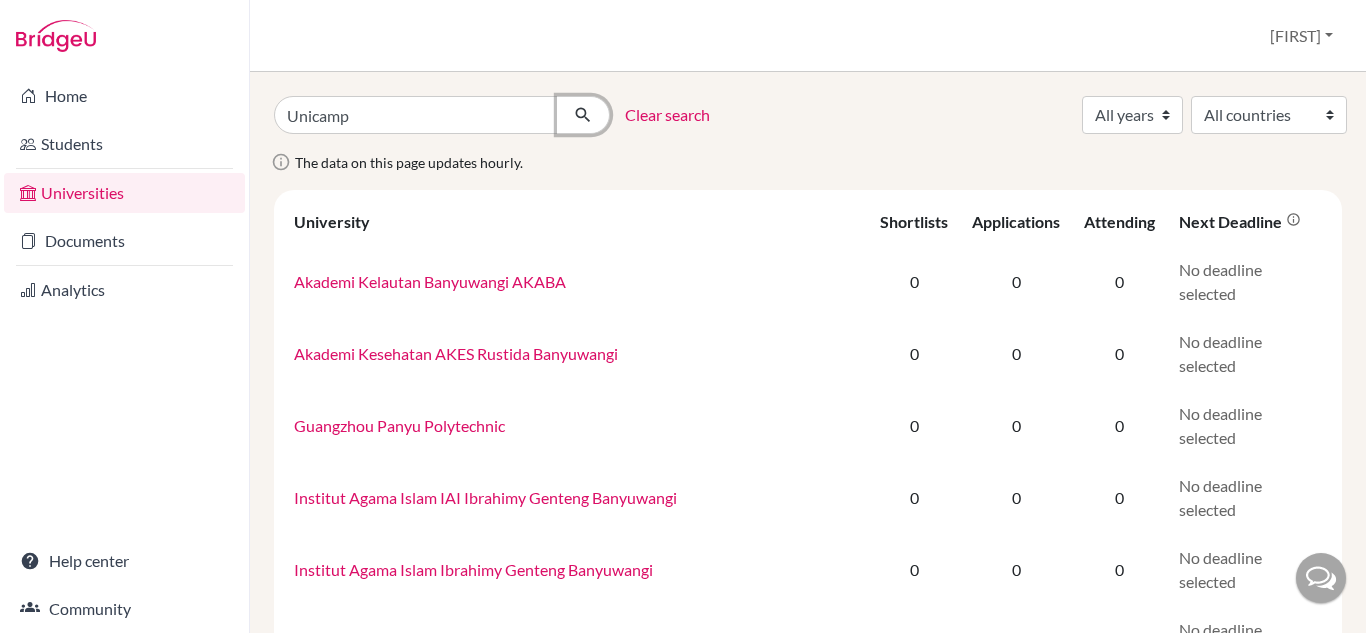 click at bounding box center (583, 115) 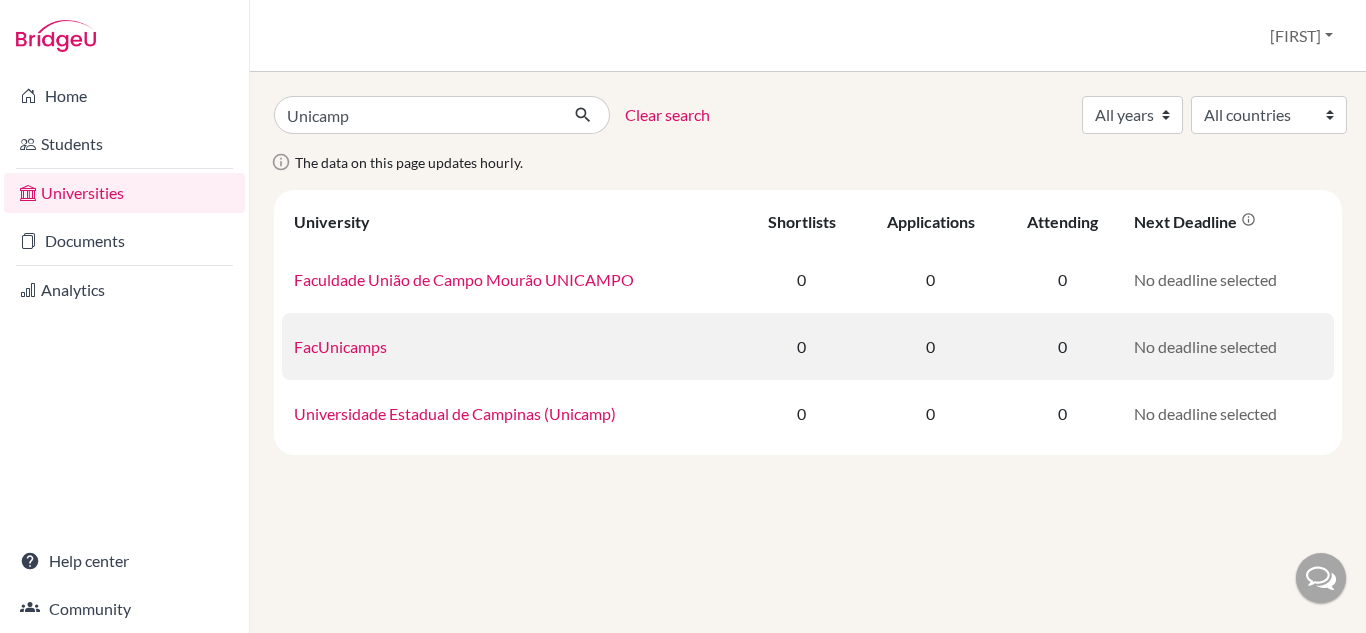 scroll, scrollTop: 0, scrollLeft: 0, axis: both 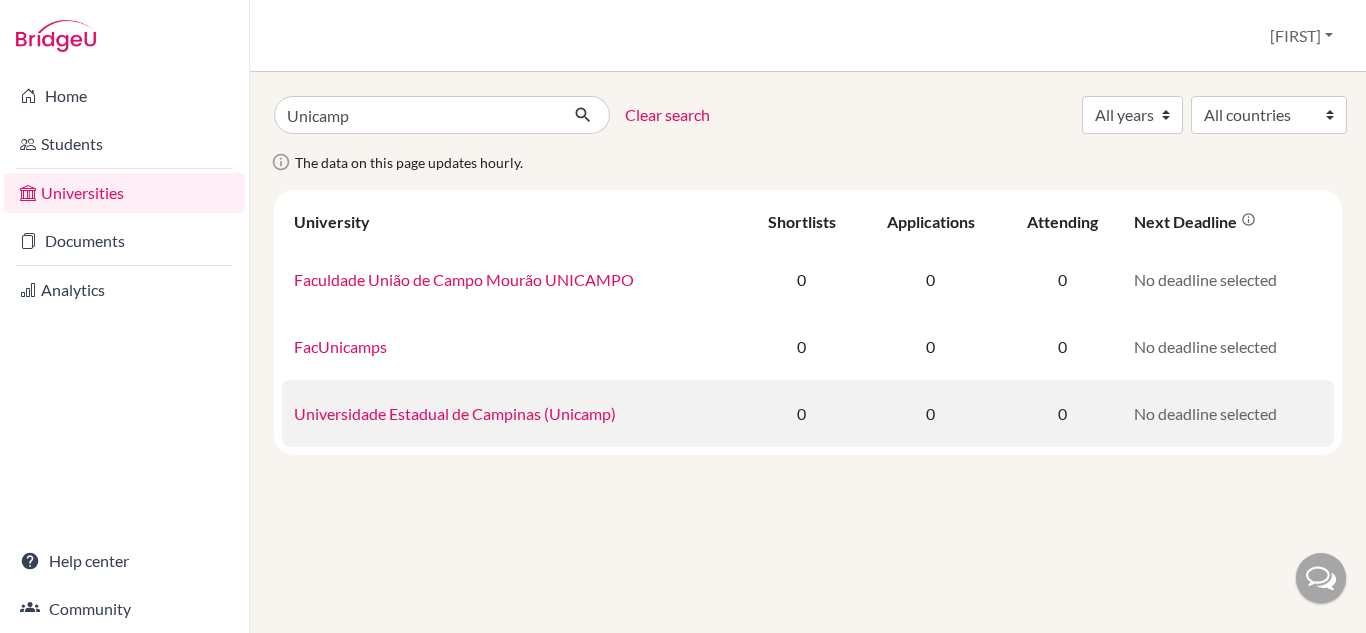 click on "Universidade Estadual de Campinas (Unicamp)" at bounding box center (512, 413) 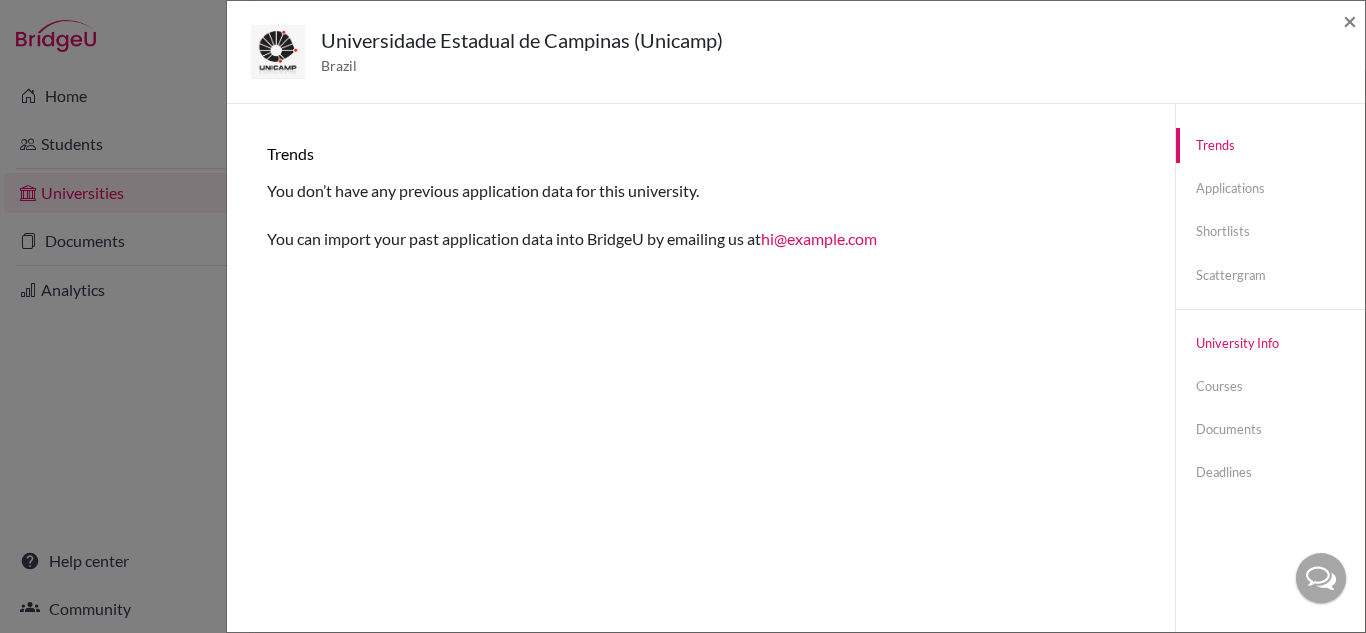 click on "University info" at bounding box center (1270, 343) 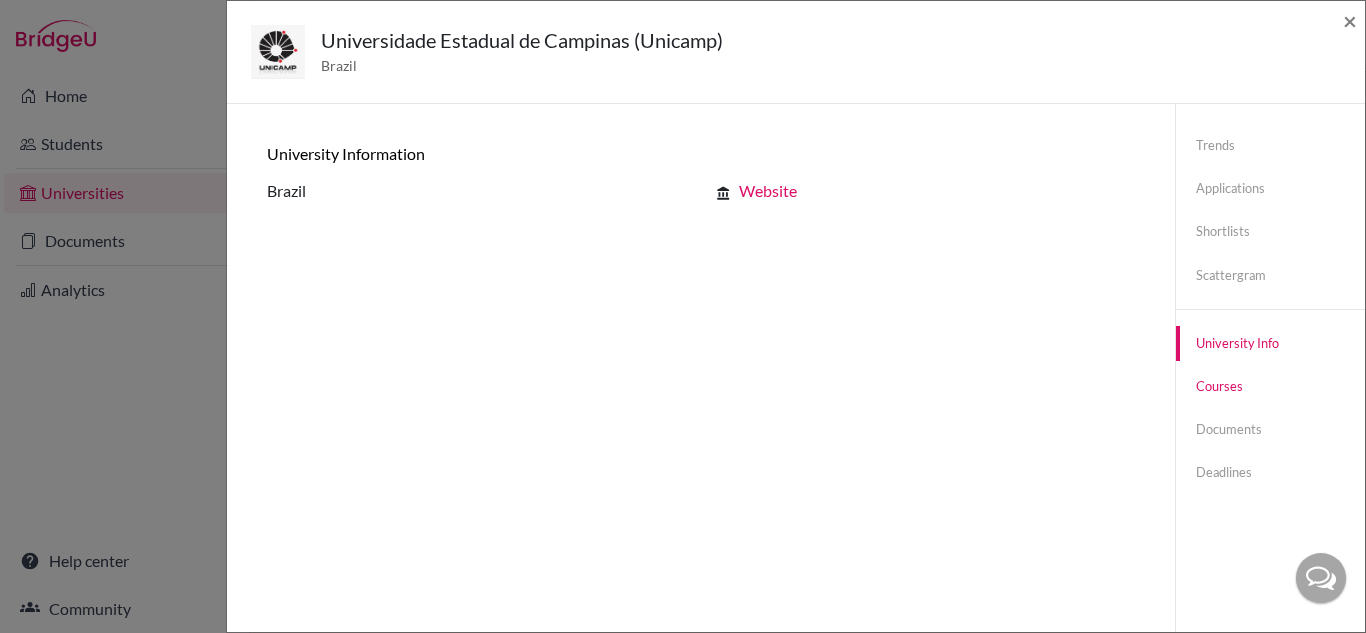 click on "Courses" at bounding box center (1270, 386) 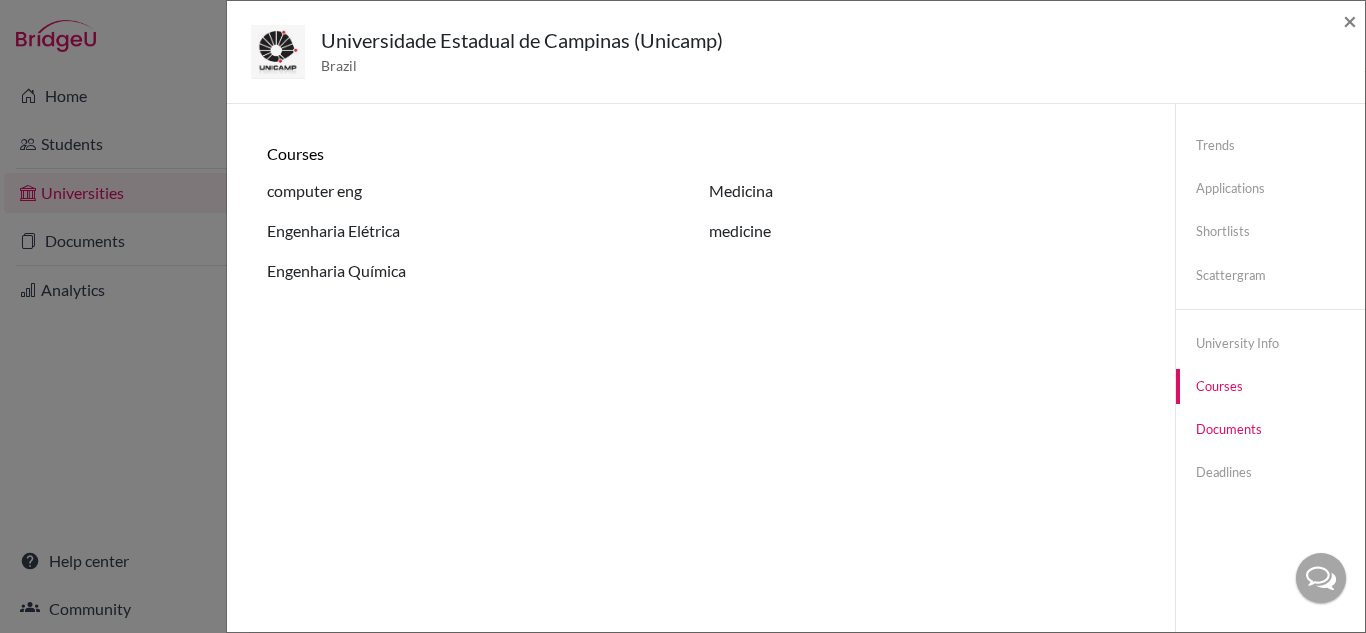 click on "Documents" at bounding box center [1270, 429] 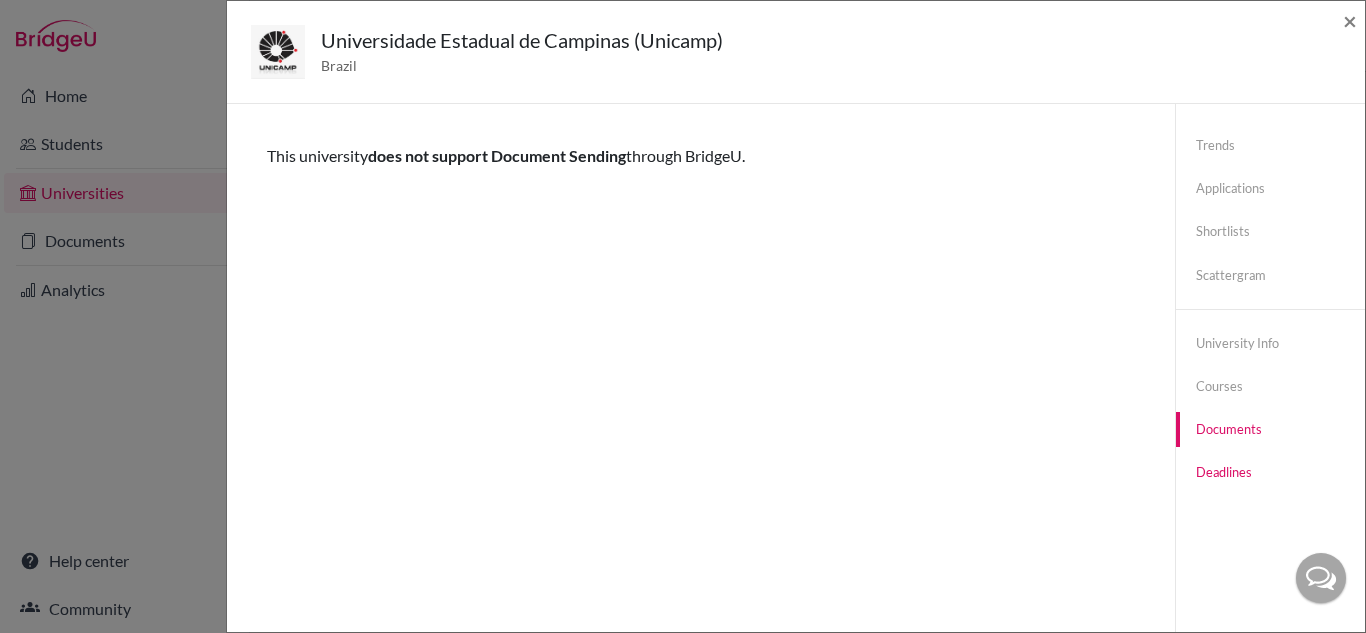 click on "Deadlines" at bounding box center [1270, 472] 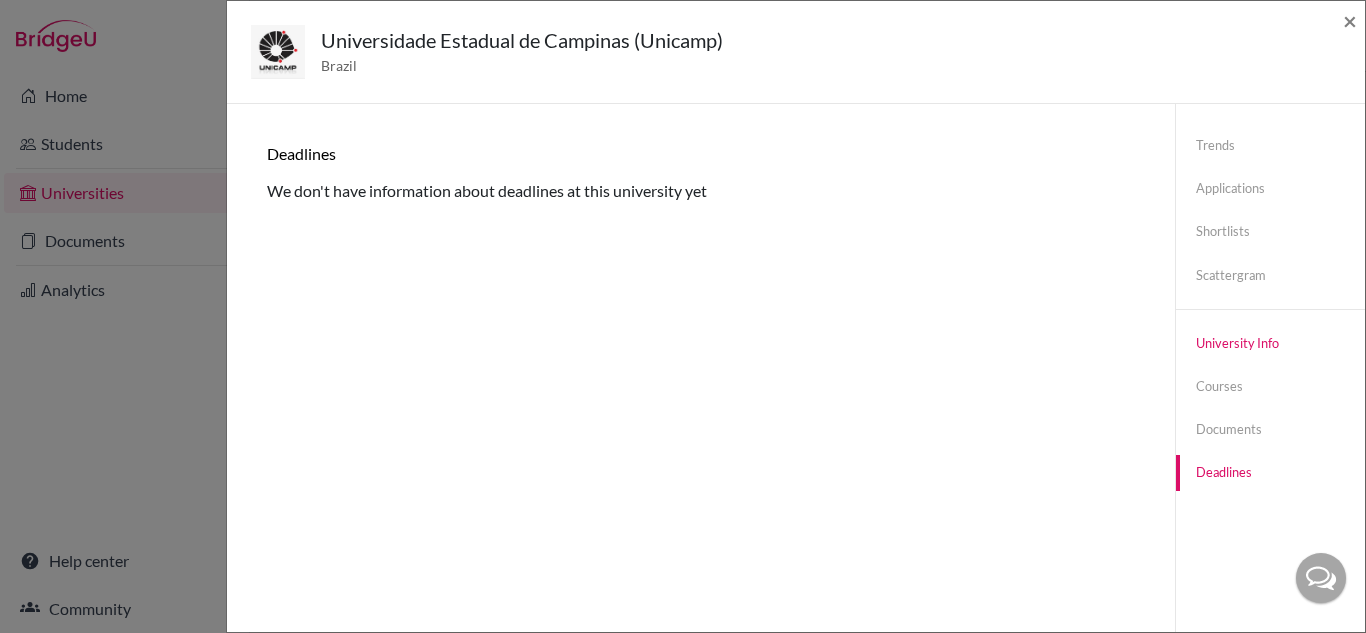 click on "University info" at bounding box center (1270, 343) 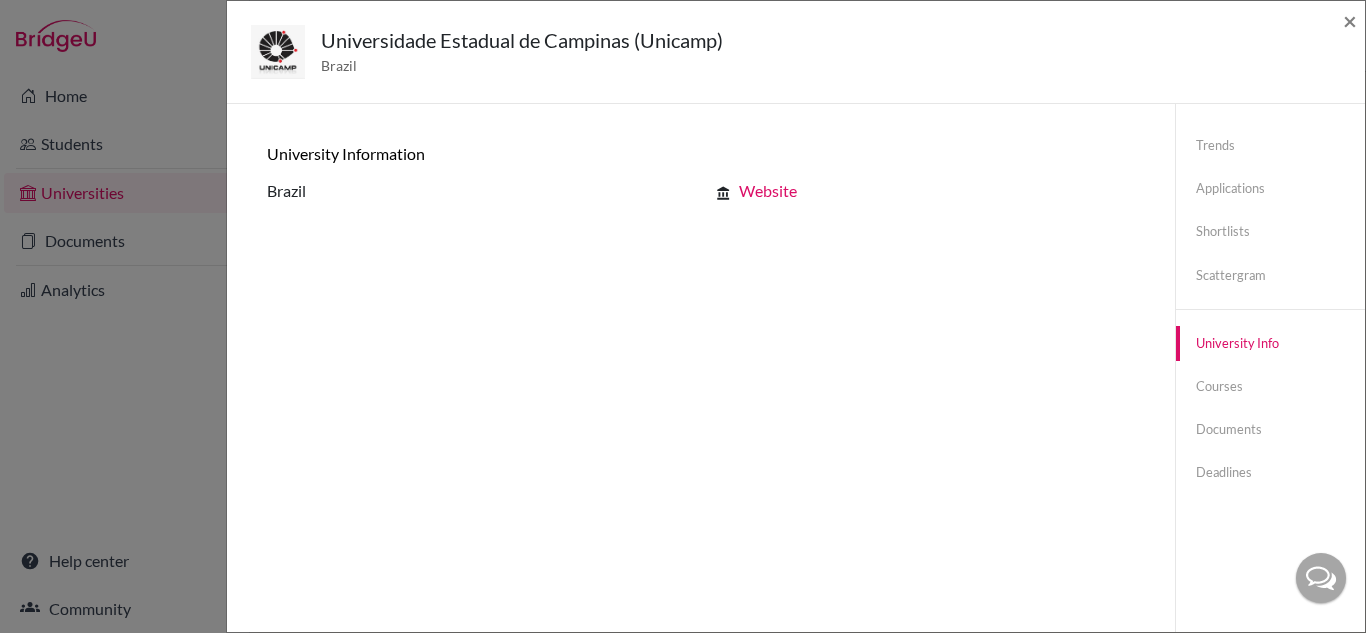 click on "Website" at bounding box center (925, 191) 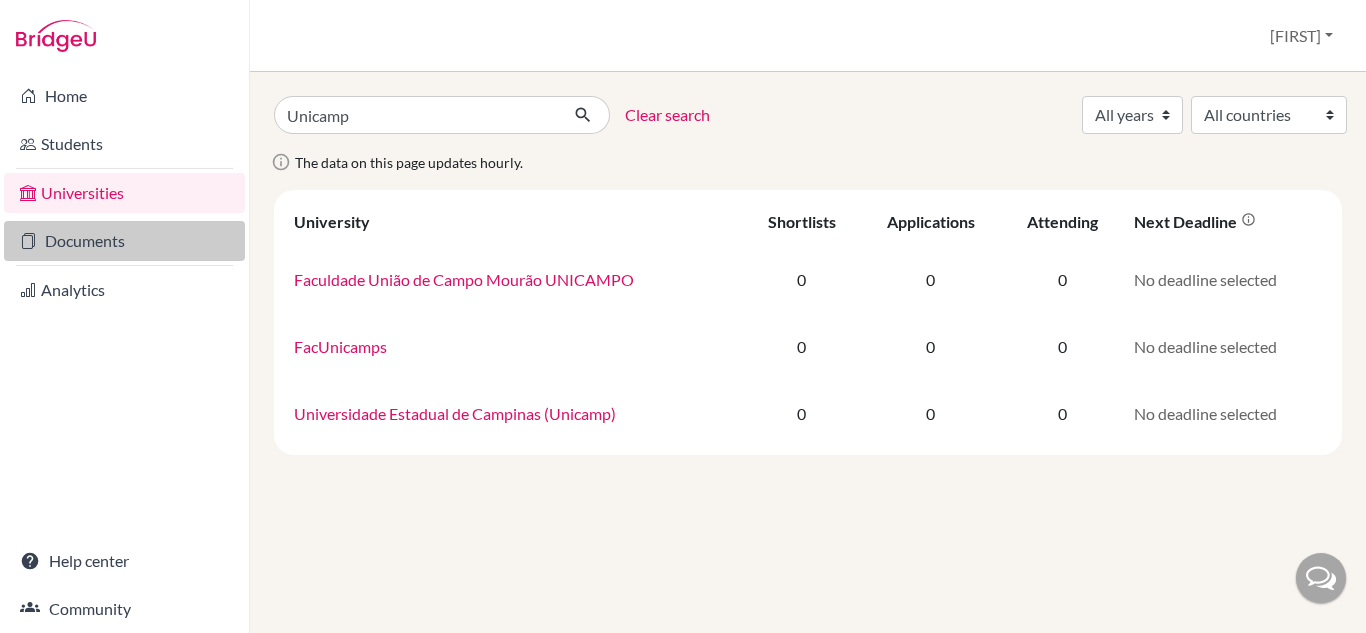 click on "Documents" at bounding box center (124, 241) 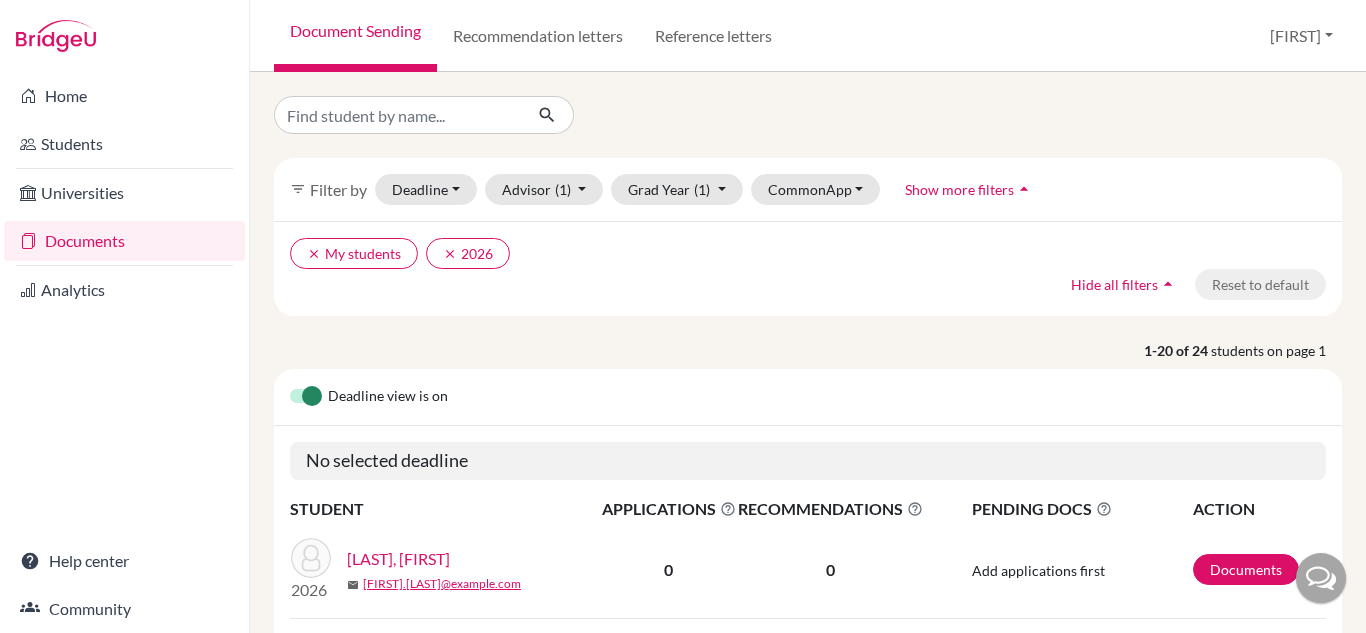scroll, scrollTop: 0, scrollLeft: 0, axis: both 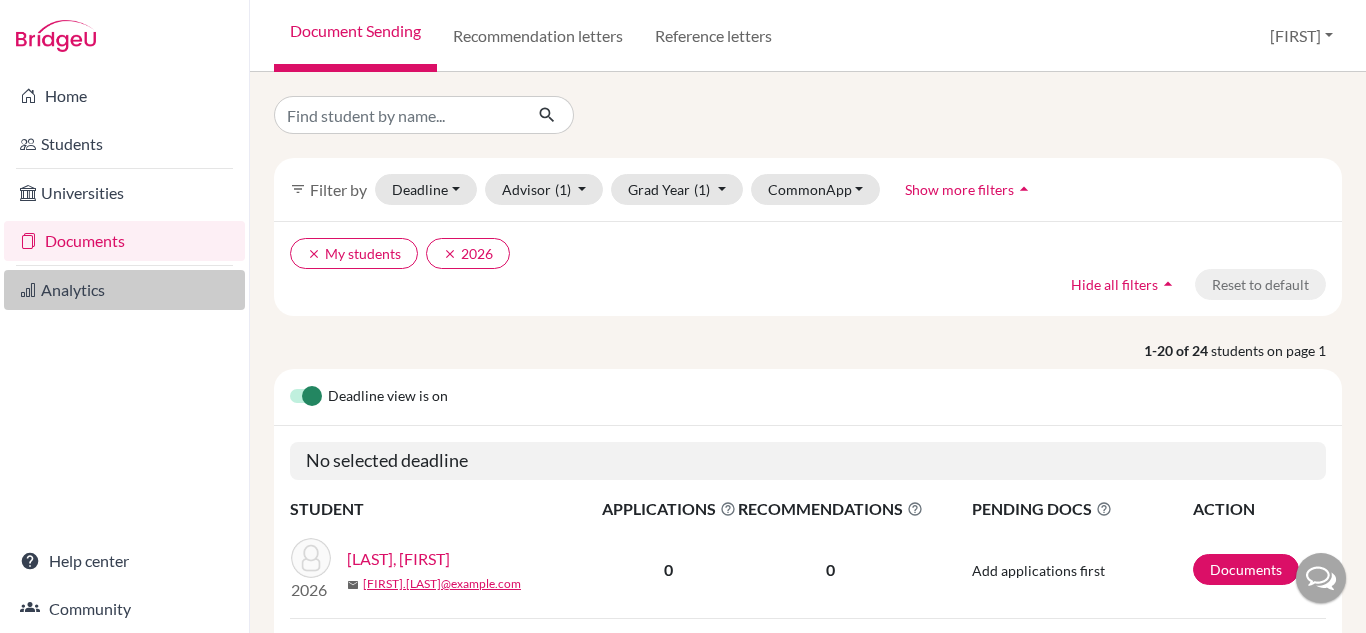 click on "Analytics" at bounding box center (124, 290) 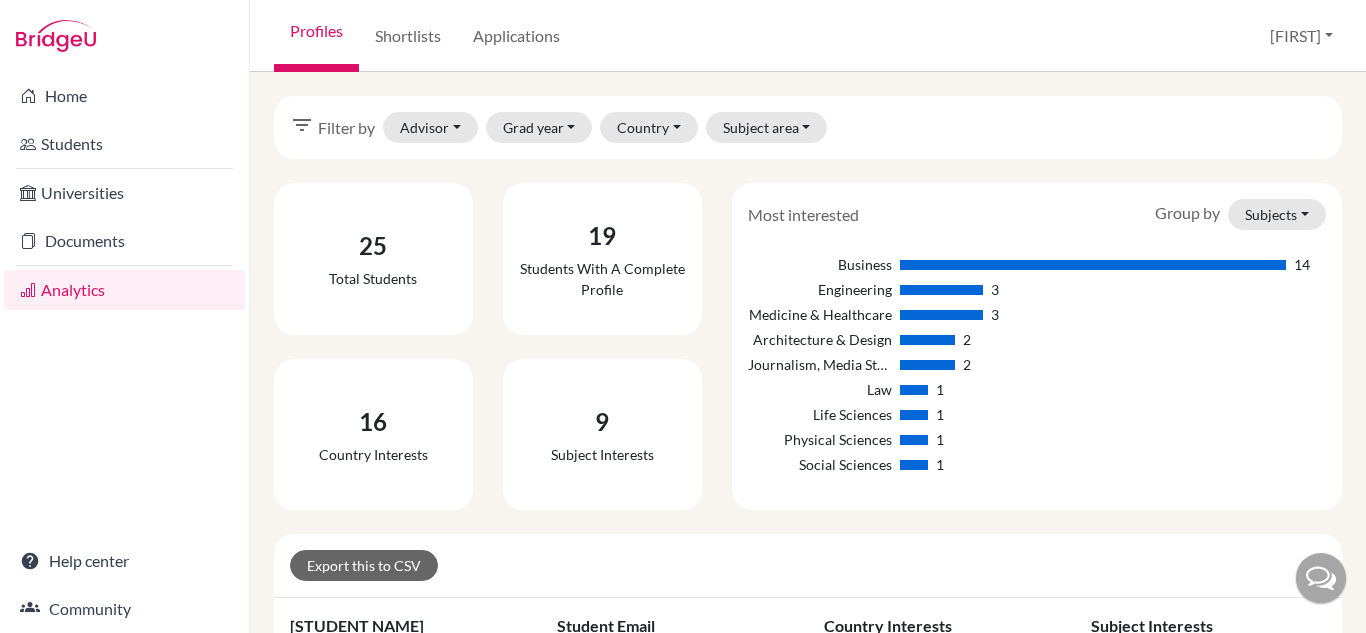 scroll, scrollTop: 0, scrollLeft: 0, axis: both 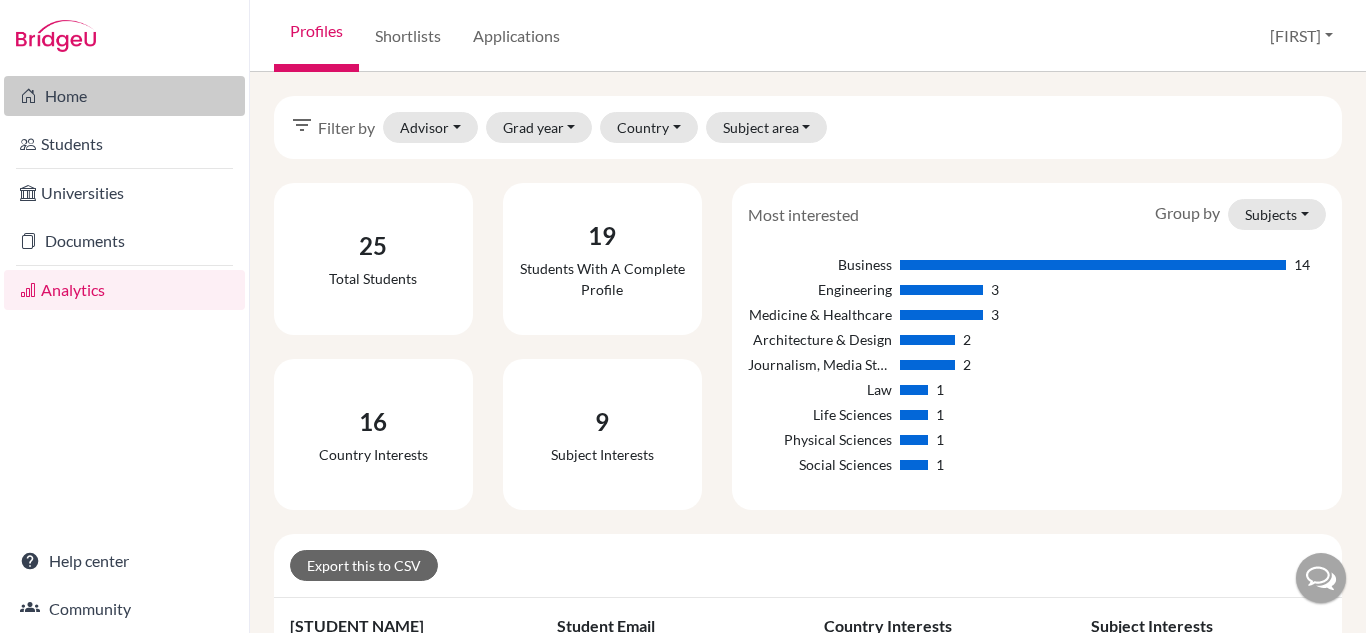 click on "Home" at bounding box center (124, 96) 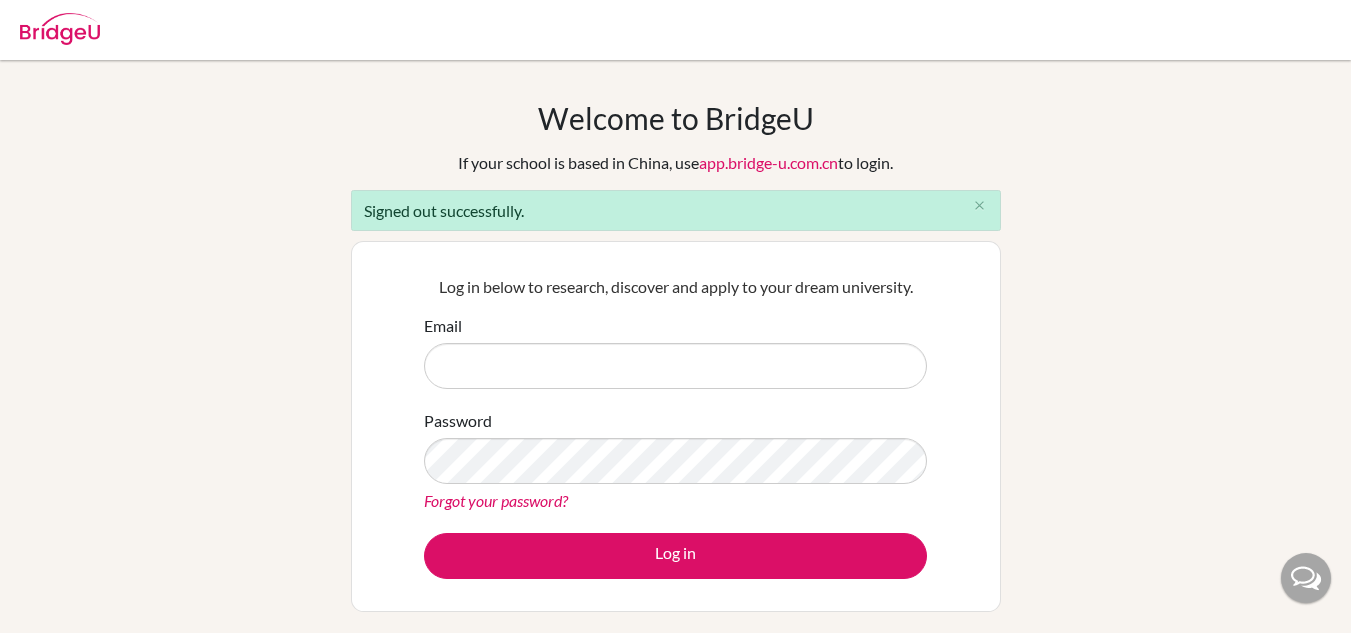 scroll, scrollTop: 0, scrollLeft: 0, axis: both 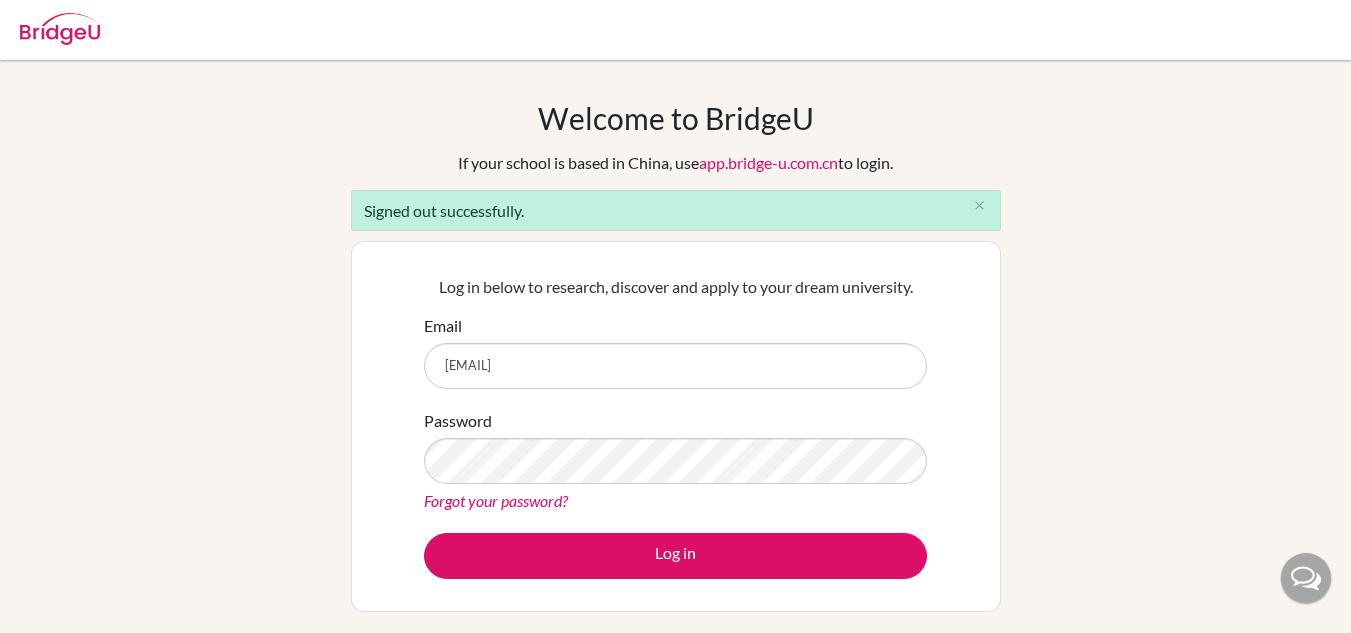 type on "[EMAIL]" 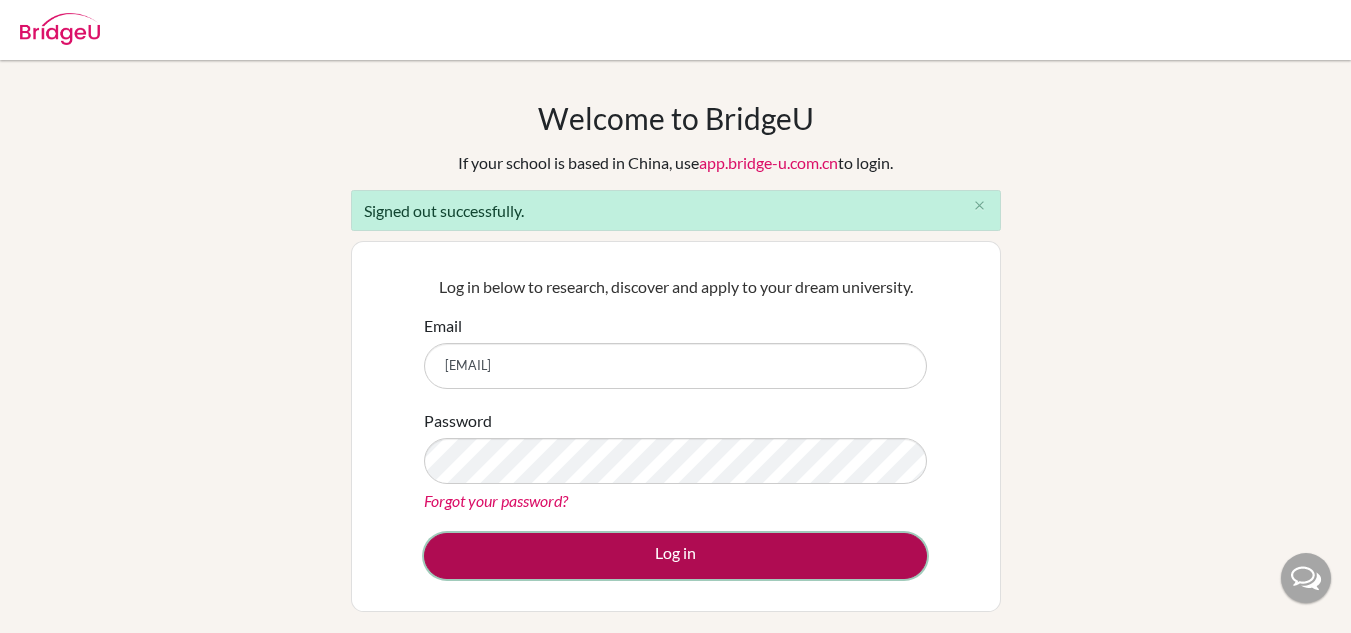 click on "Log in" at bounding box center (675, 556) 